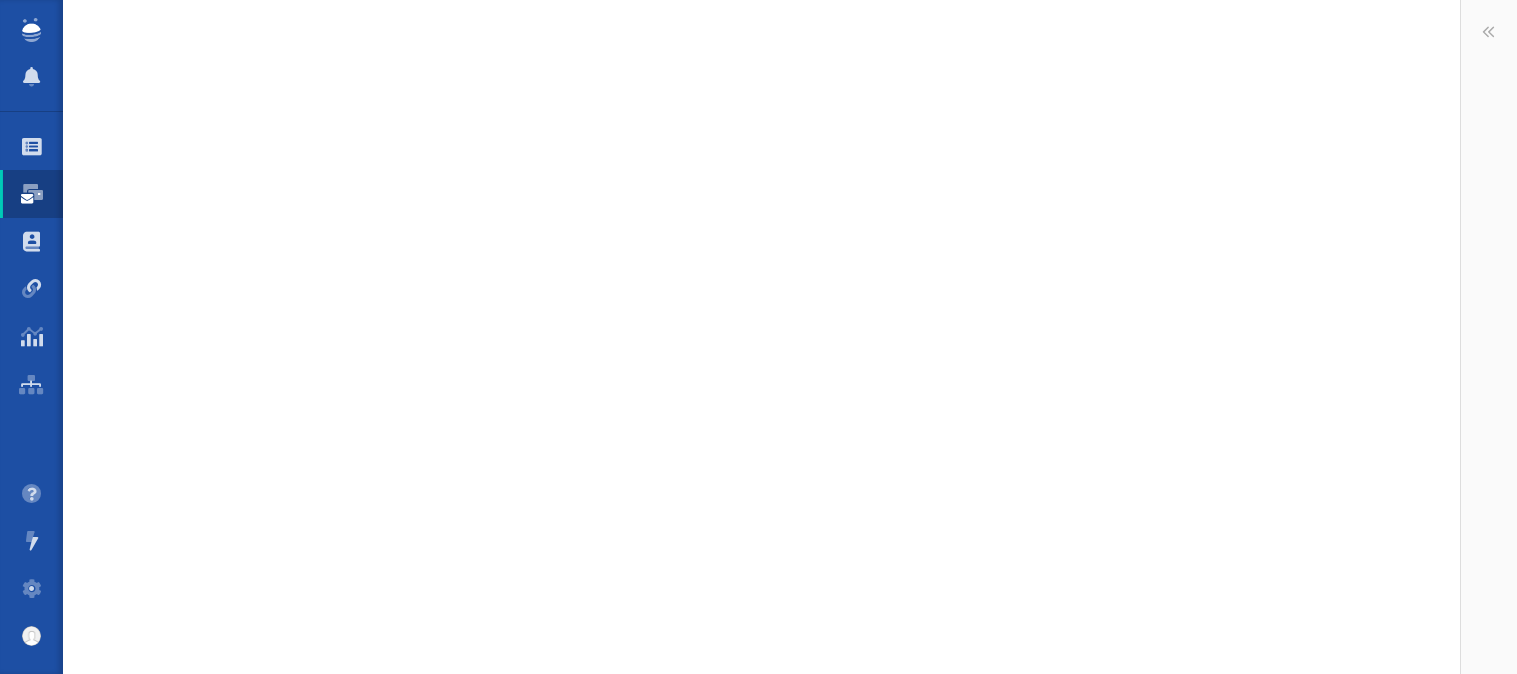 scroll, scrollTop: 0, scrollLeft: 0, axis: both 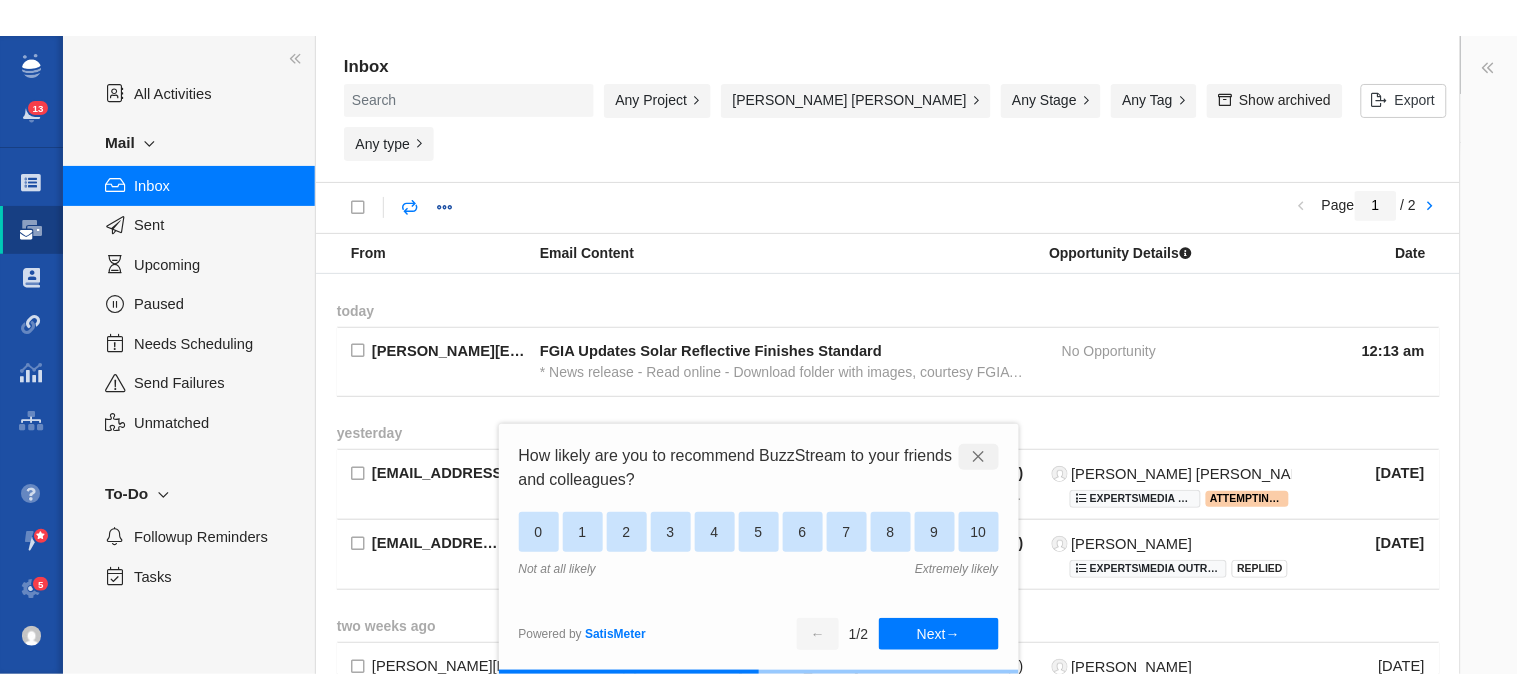 click on "✕" at bounding box center (979, 457) 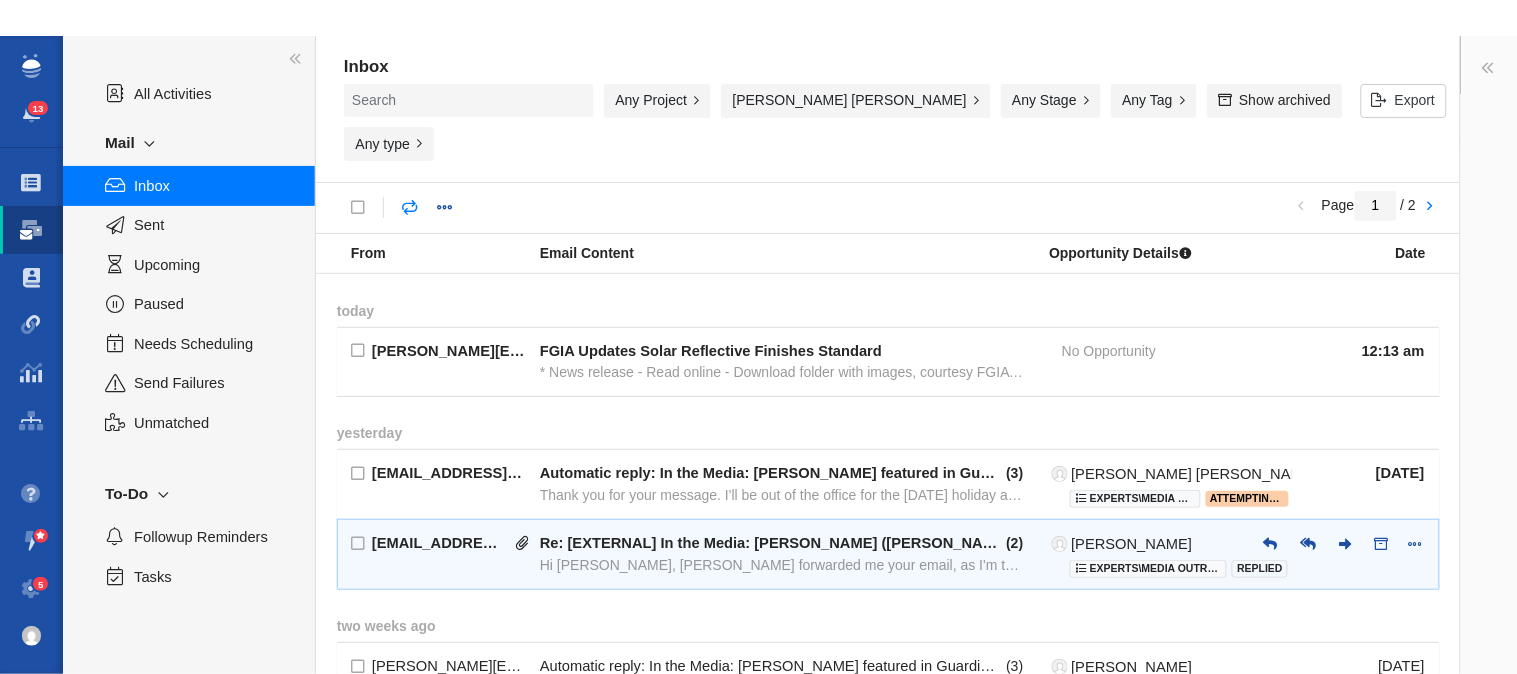 click on "Hi [PERSON_NAME], [PERSON_NAME] forwarded me your email, as I'm the one who helps oversee content for our College of Engineering news p" at bounding box center (783, 565) 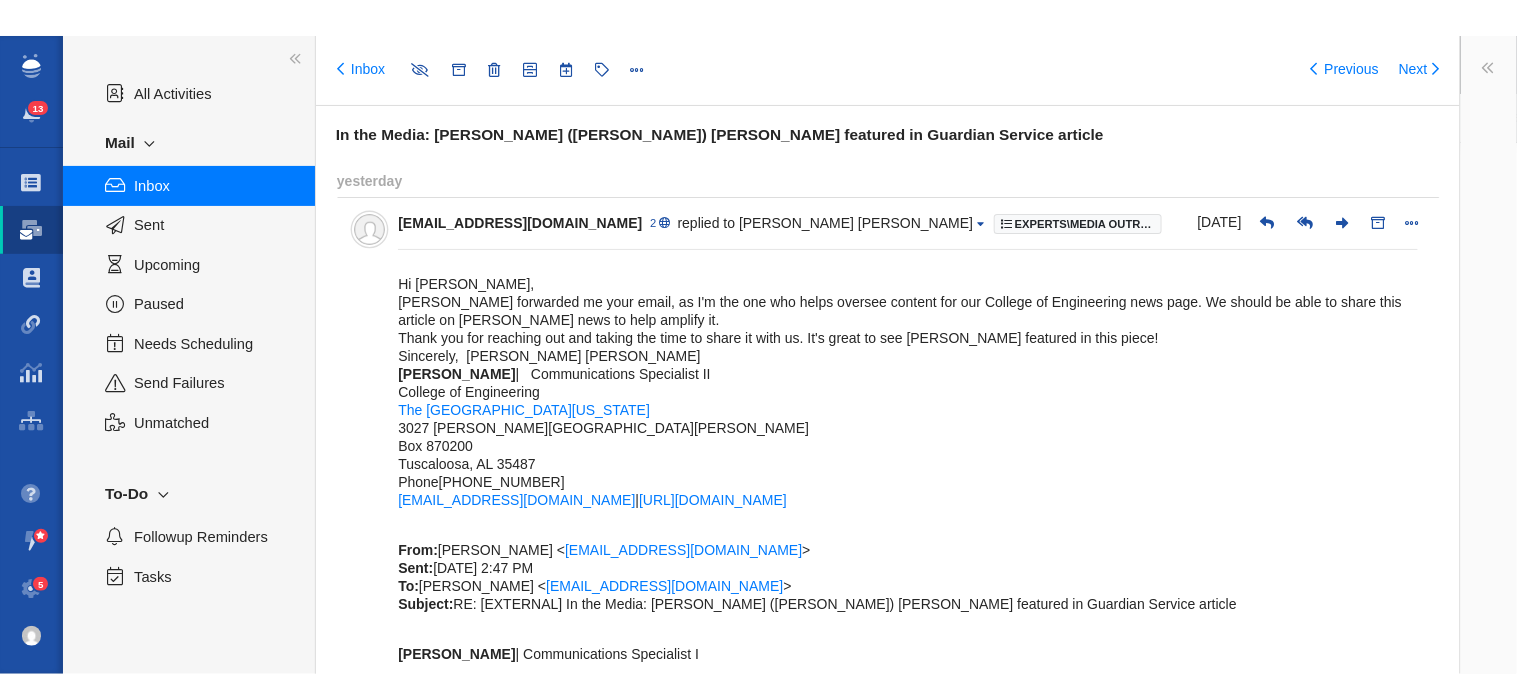 type on "message:1396717643" 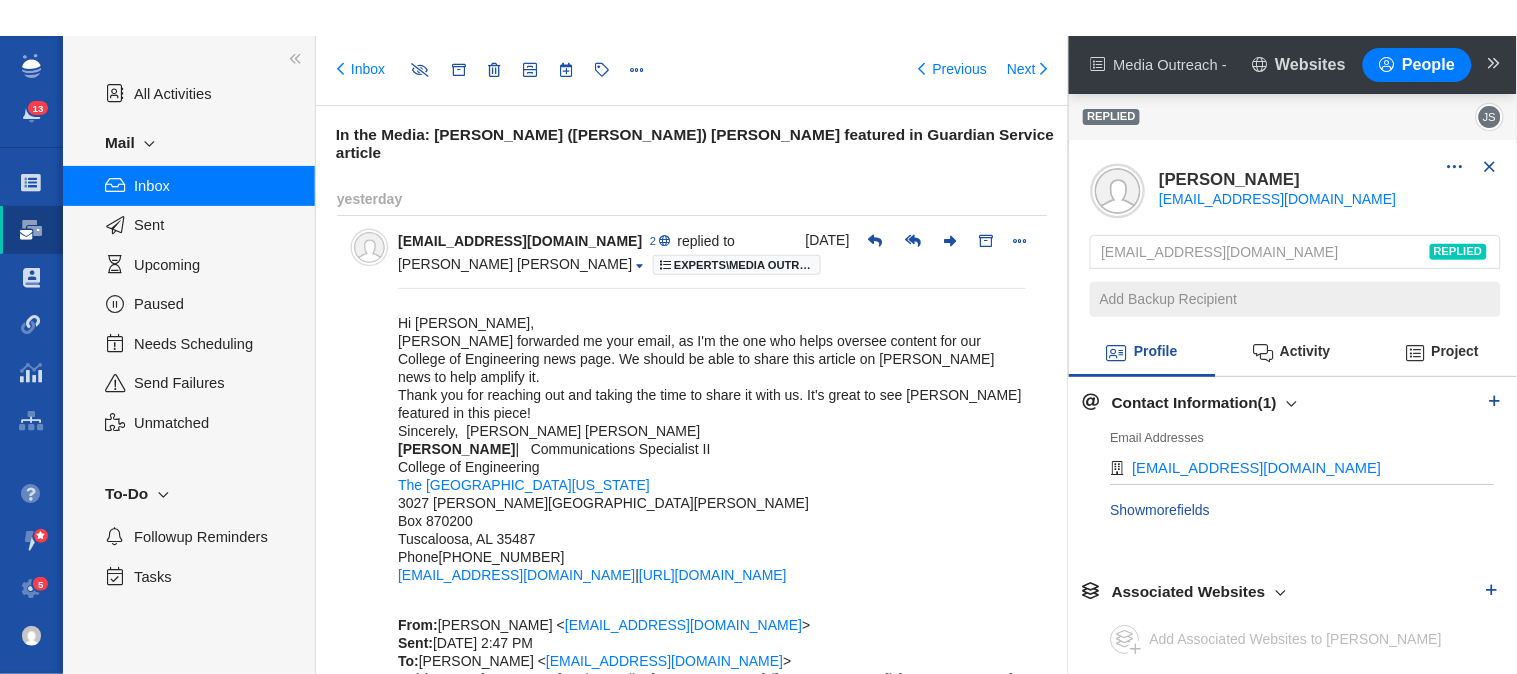 click on "Hi [PERSON_NAME],
[PERSON_NAME] forwarded me your email, as I'm the one who helps oversee content for our College of Engineering news page. We should be able to share this article on [PERSON_NAME] news to help amplify it.
Thank you for reaching out and taking the time to share it with us. It's great to see [PERSON_NAME] featured in this piece!
Sincerely,    [PERSON_NAME] [PERSON_NAME]
[PERSON_NAME]    |   Communications Specialist II
College of Engineering   The [GEOGRAPHIC_DATA][US_STATE]  3027 [PERSON_NAME] [PERSON_NAME]  Box 870200  [GEOGRAPHIC_DATA]  Phone  [PHONE_NUMBER]   [EMAIL_ADDRESS][DOMAIN_NAME]  |  [URL][DOMAIN_NAME]
From:  [PERSON_NAME] < [EMAIL_ADDRESS][DOMAIN_NAME] >
Sent:  [DATE] 2:47 PM
To:  [PERSON_NAME] < [EMAIL_ADDRESS][DOMAIN_NAME] >
Subject:  RE: [EXTERNAL] In the Media: [PERSON_NAME] ([PERSON_NAME]) [PERSON_NAME] featured in Guardian Service article
[PERSON_NAME]  | Communications Specialist I
[GEOGRAPHIC_DATA]   The [GEOGRAPHIC_DATA][US_STATE]  Box 870200" at bounding box center (712, 747) 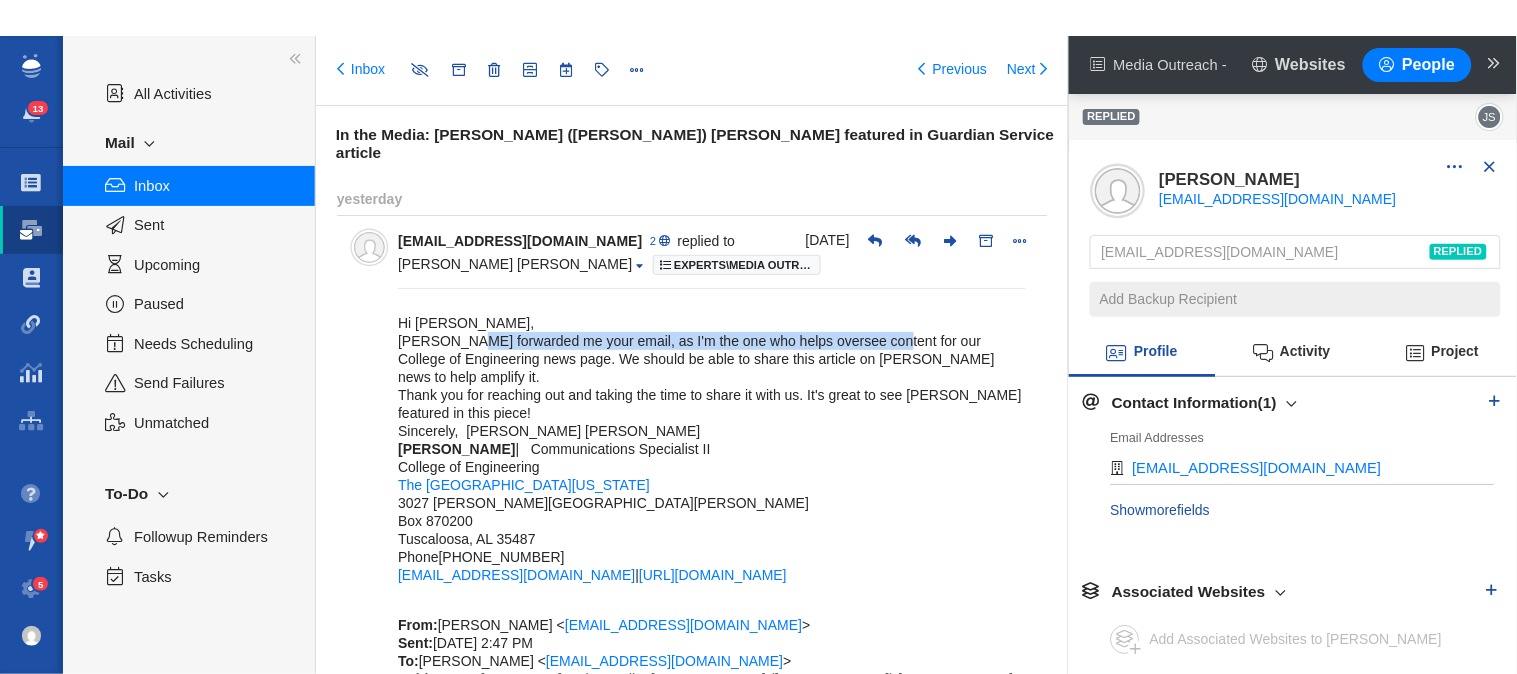 drag, startPoint x: 461, startPoint y: 328, endPoint x: 474, endPoint y: 354, distance: 29.068884 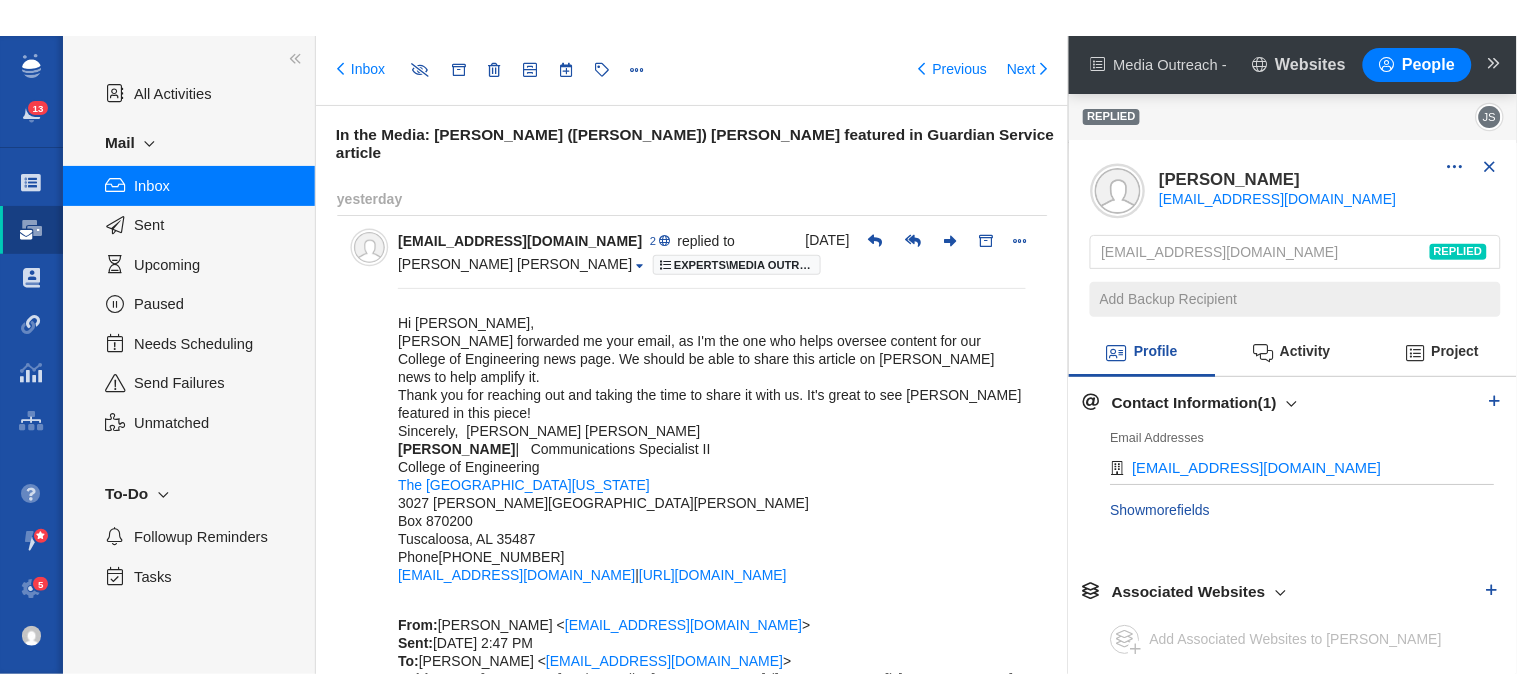 click on "Hi [PERSON_NAME],
[PERSON_NAME] forwarded me your email, as I'm the one who helps oversee content for our College of Engineering news page. We should be able to share this article on [PERSON_NAME] news to help amplify it.
Thank you for reaching out and taking the time to share it with us. It's great to see [PERSON_NAME] featured in this piece!
Sincerely,    [PERSON_NAME] [PERSON_NAME]
[PERSON_NAME]    |   Communications Specialist II
College of Engineering   The [GEOGRAPHIC_DATA][US_STATE]  3027 [PERSON_NAME] [PERSON_NAME]  Box 870200  [GEOGRAPHIC_DATA]  Phone  [PHONE_NUMBER]   [EMAIL_ADDRESS][DOMAIN_NAME]  |  [URL][DOMAIN_NAME]
From:  [PERSON_NAME] < [EMAIL_ADDRESS][DOMAIN_NAME] >
Sent:  [DATE] 2:47 PM
To:  [PERSON_NAME] < [EMAIL_ADDRESS][DOMAIN_NAME] >
Subject:  RE: [EXTERNAL] In the Media: [PERSON_NAME] ([PERSON_NAME]) [PERSON_NAME] featured in Guardian Service article
[PERSON_NAME]  | Communications Specialist I
[GEOGRAPHIC_DATA]   The [GEOGRAPHIC_DATA][US_STATE]  Box 870200" at bounding box center [712, 747] 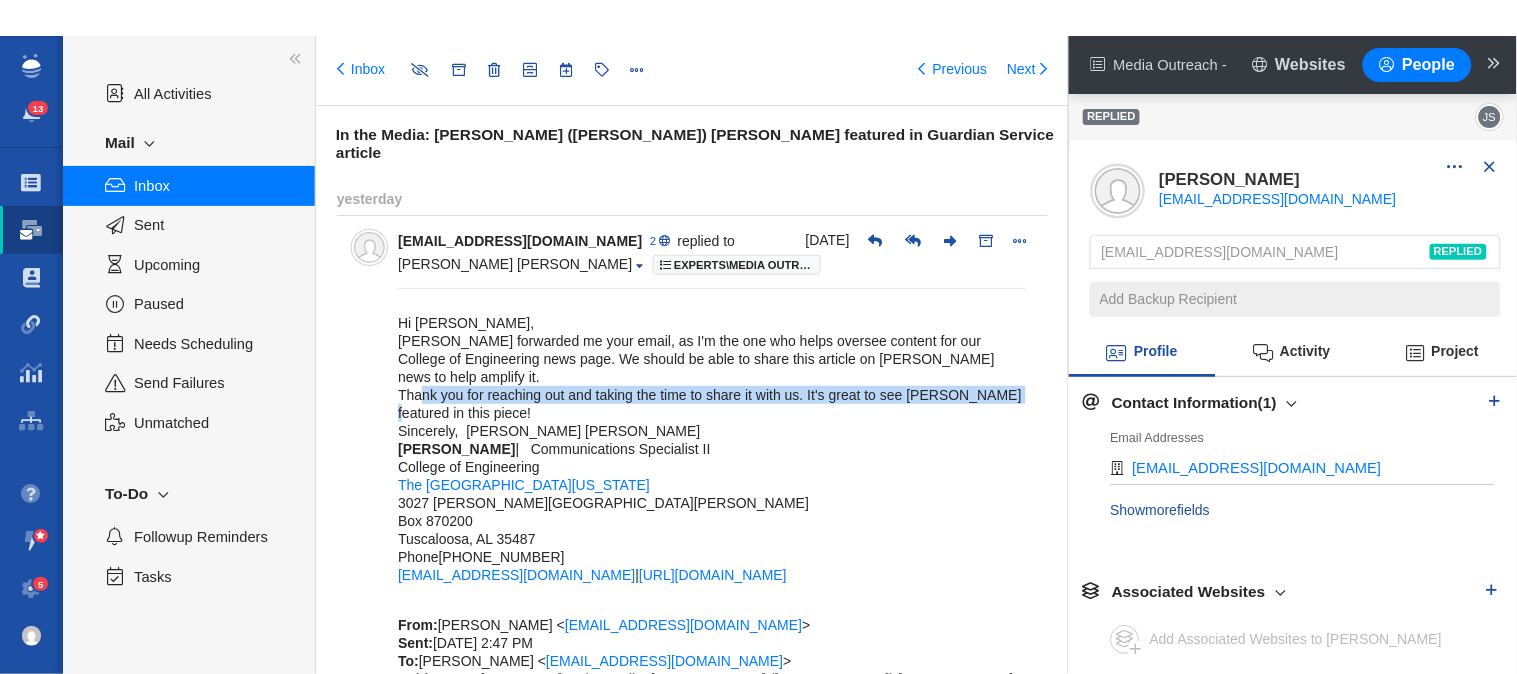 drag, startPoint x: 410, startPoint y: 356, endPoint x: 982, endPoint y: 350, distance: 572.0315 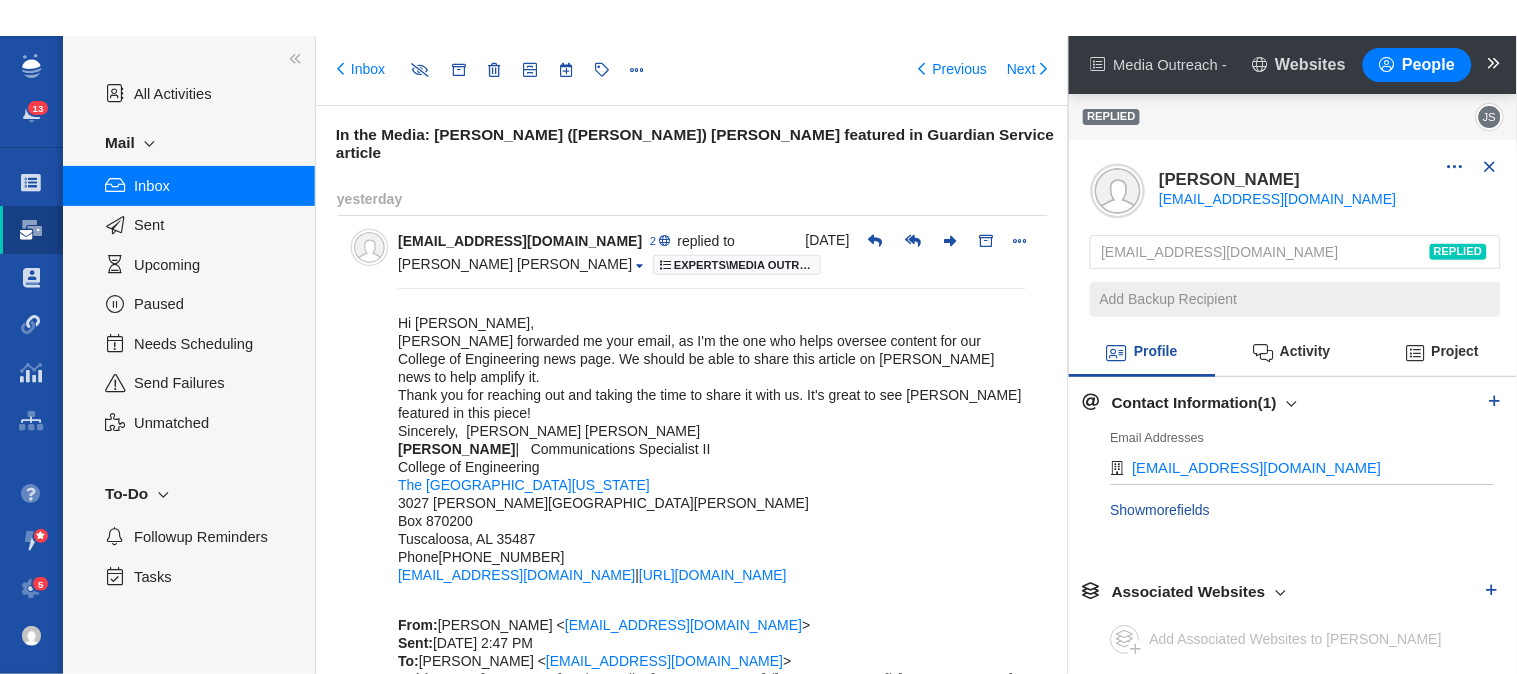 click at bounding box center (1494, 65) 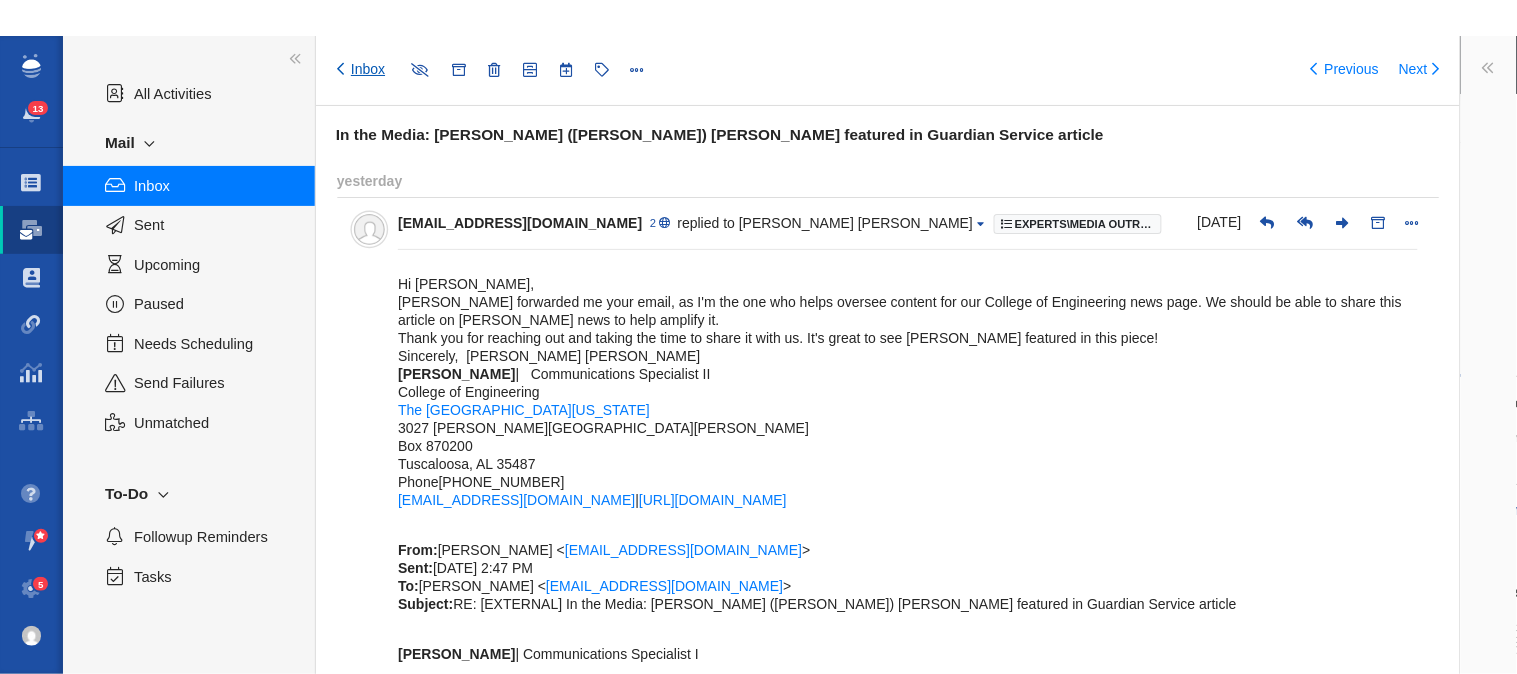 click on "Inbox" at bounding box center (361, 70) 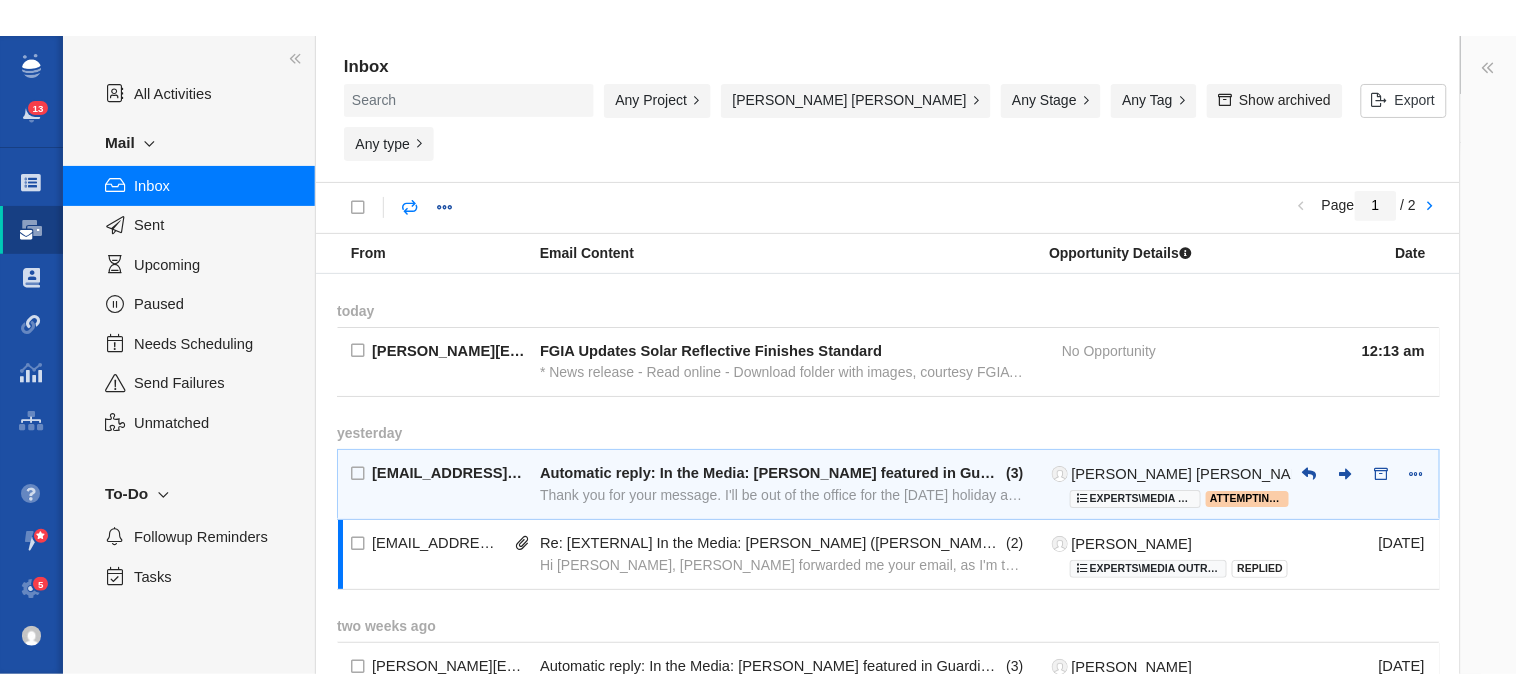 click on "Automatic reply: In the Media: [PERSON_NAME] featured in Guardian Service article" at bounding box center [771, 473] 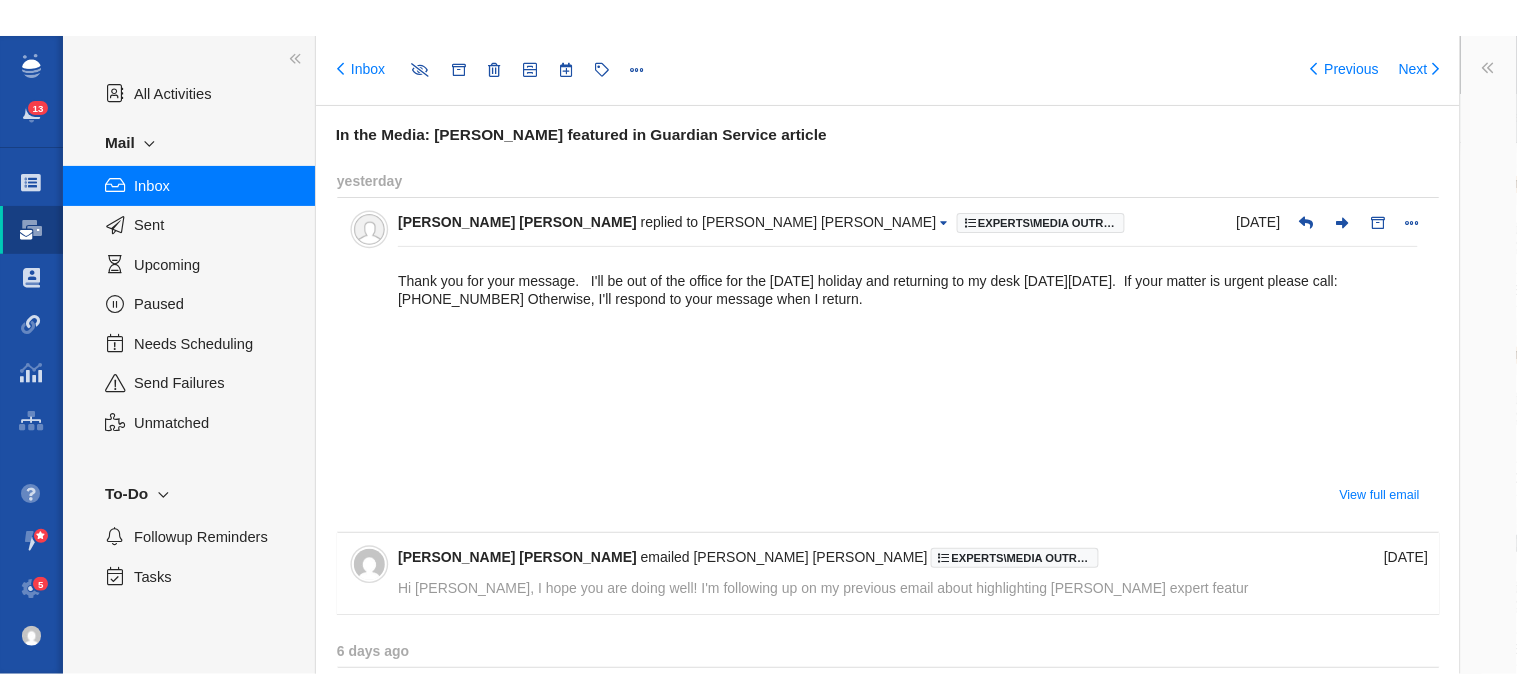 type on "message:1397087774" 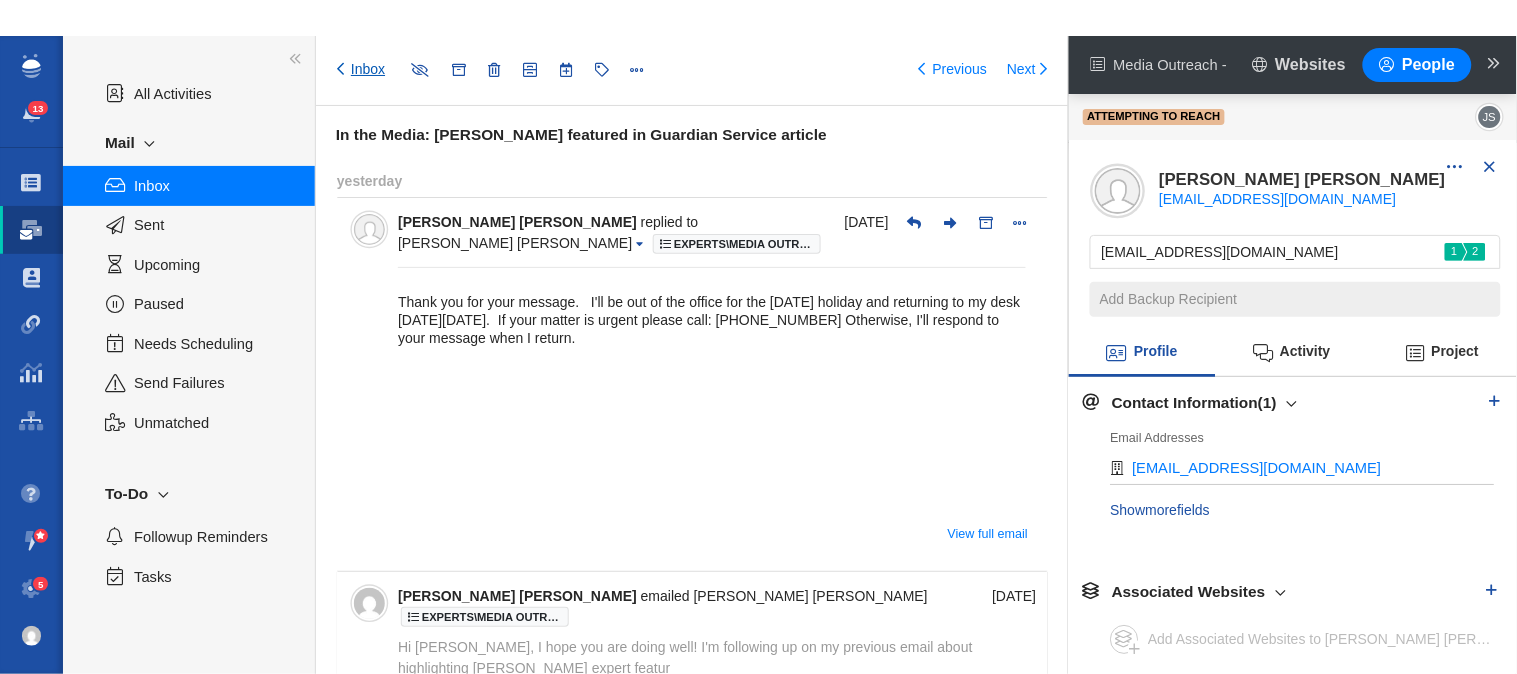 click on "Inbox" at bounding box center [361, 70] 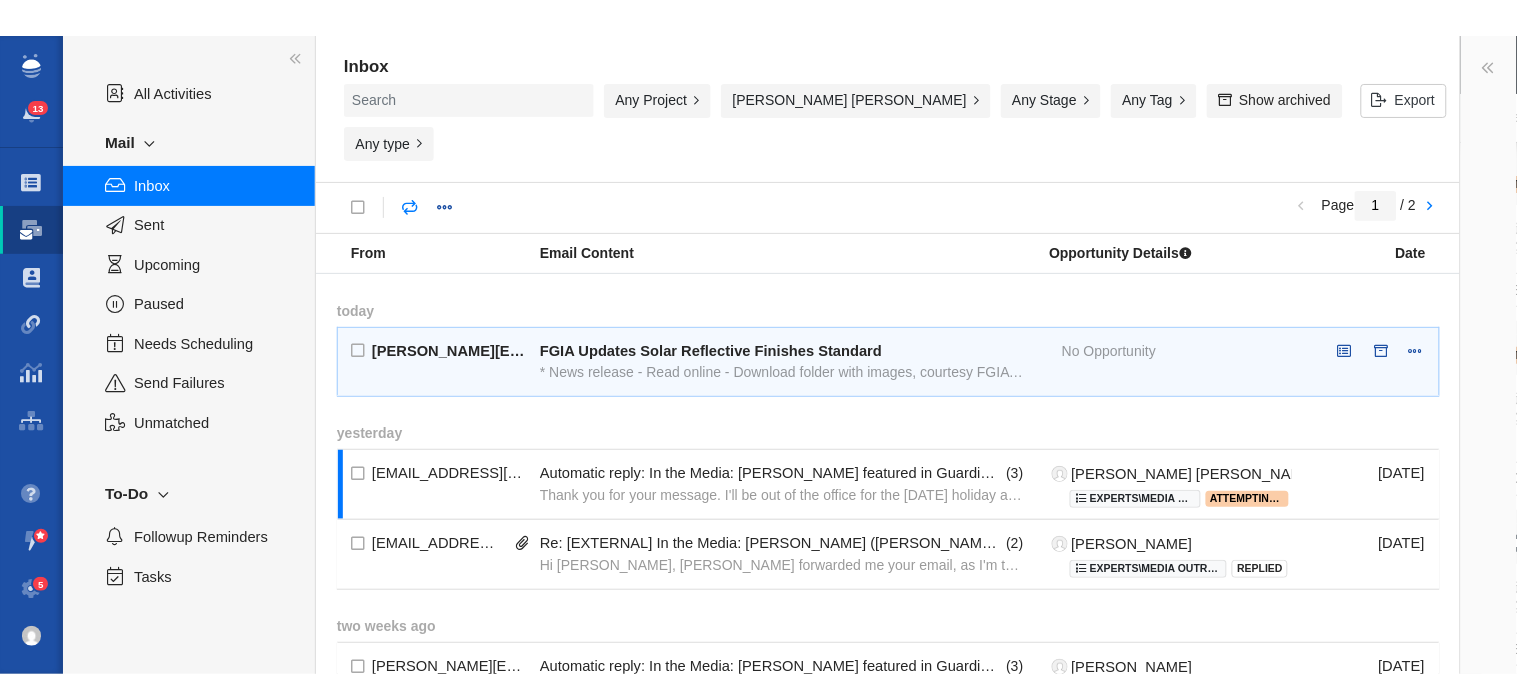 click on "* News release - Read online - Download folder with images, courtesy FGIA * FGIA Updates Solar Reflective Finishes Stand" at bounding box center [783, 372] 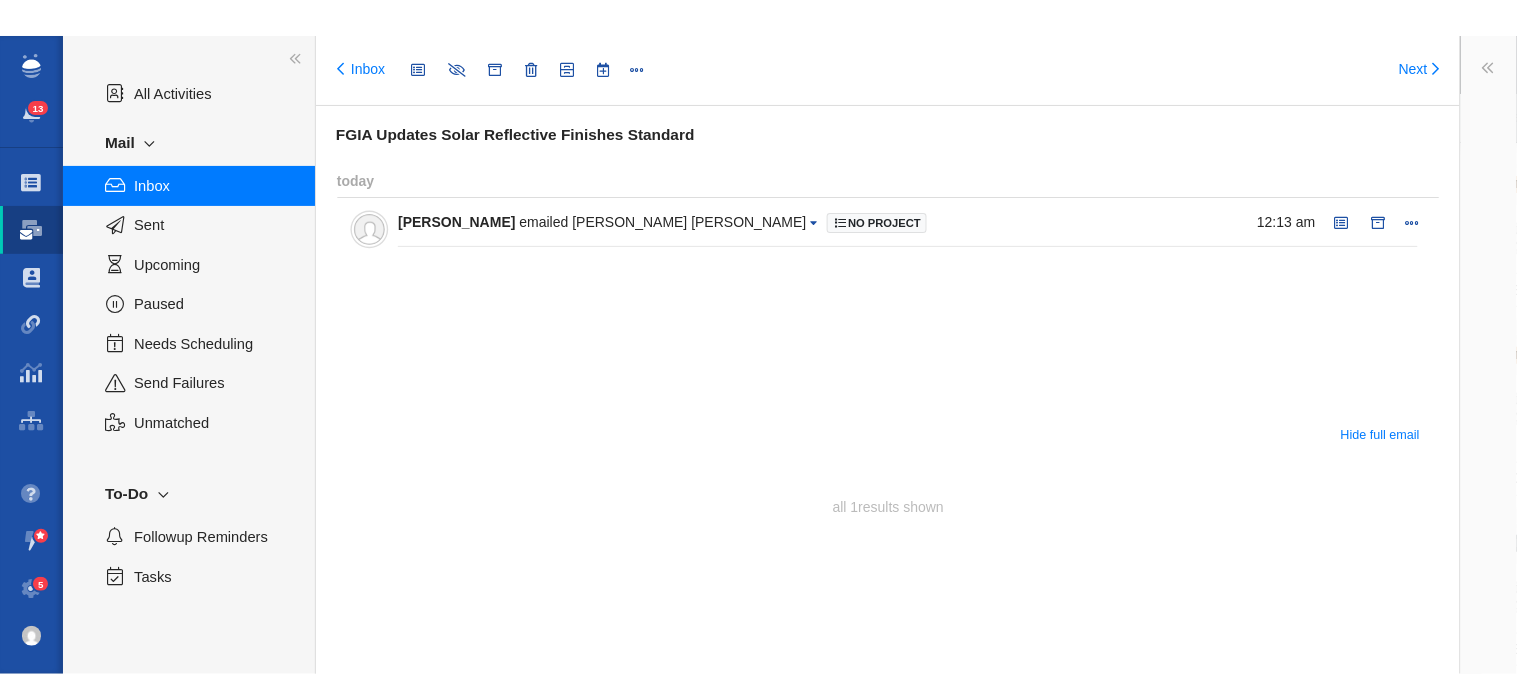 type on "message:1397302919" 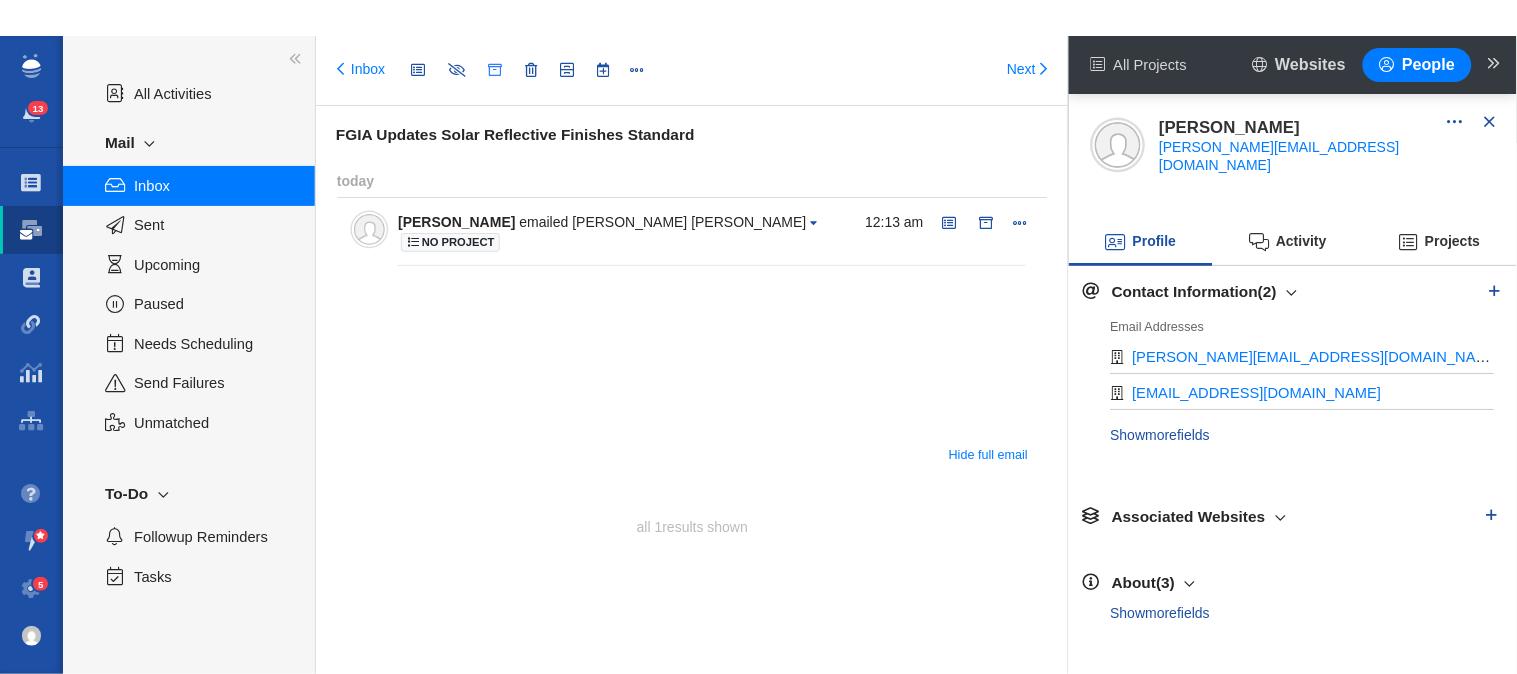 click at bounding box center [496, 70] 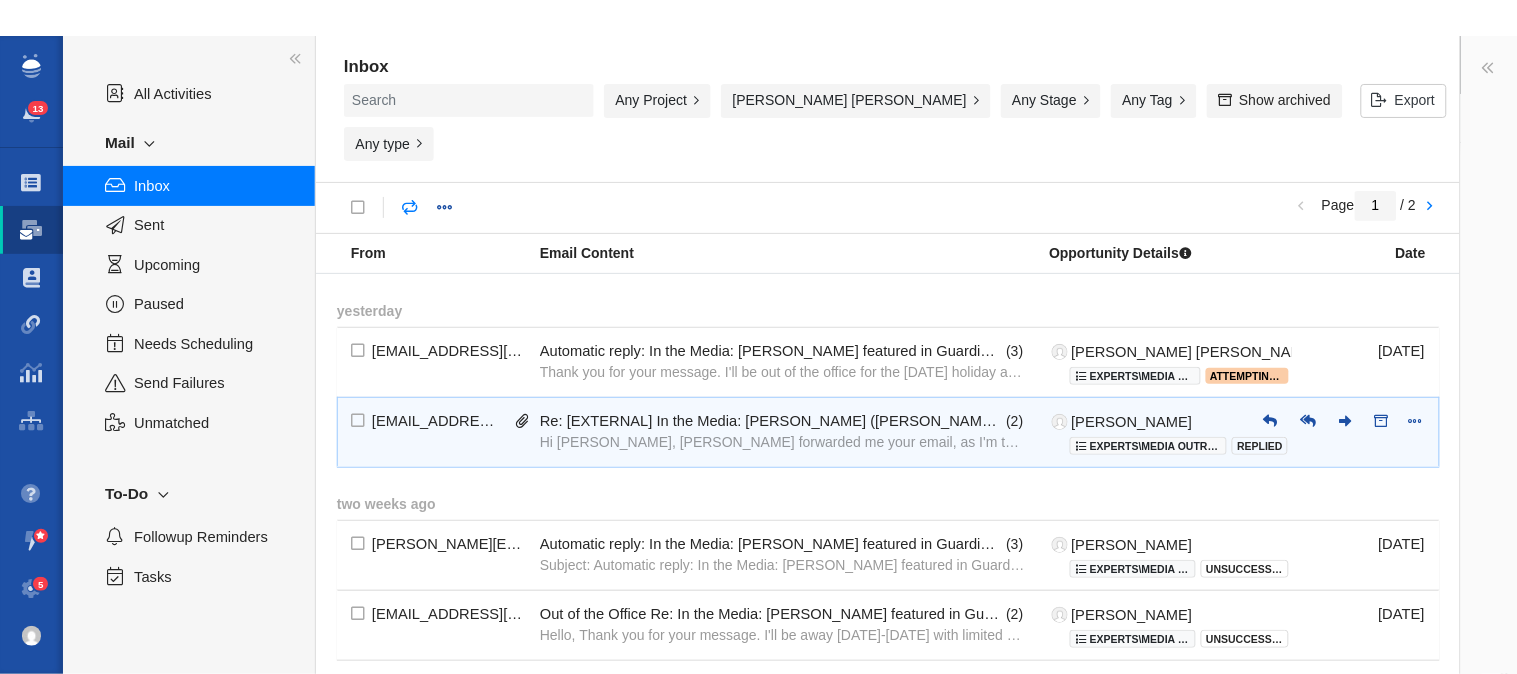click on "Hi [PERSON_NAME], [PERSON_NAME] forwarded me your email, as I'm the one who helps oversee content for our College of Engineering news p" at bounding box center [783, 442] 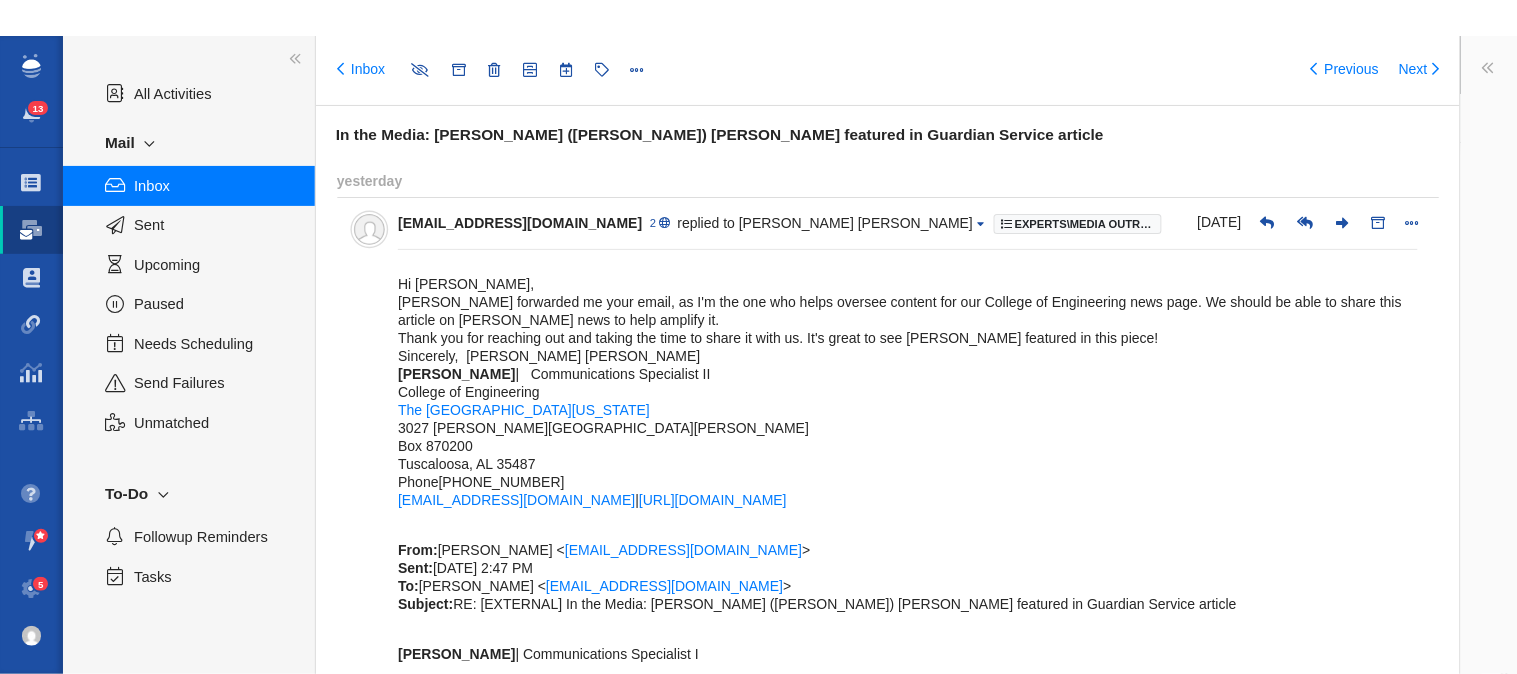 type on "message:1396717643" 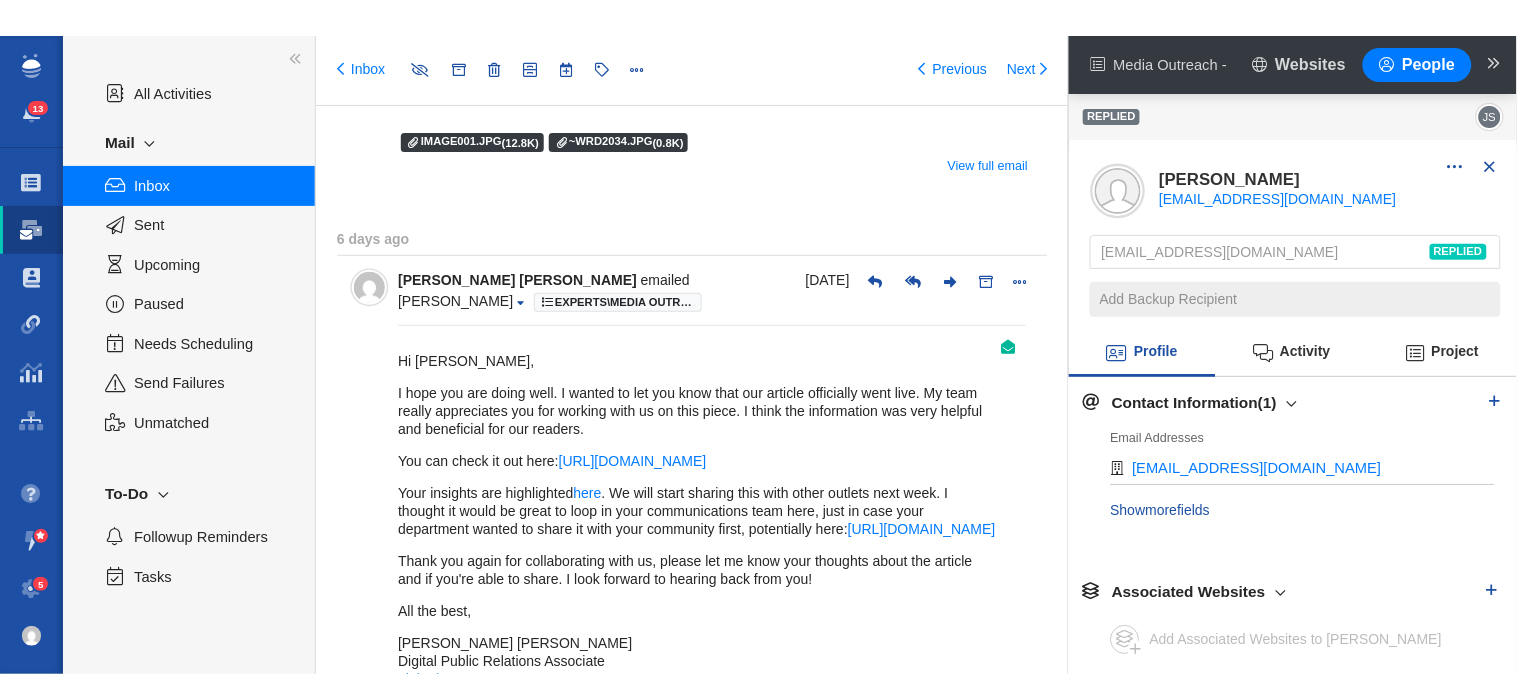 scroll, scrollTop: 1111, scrollLeft: 0, axis: vertical 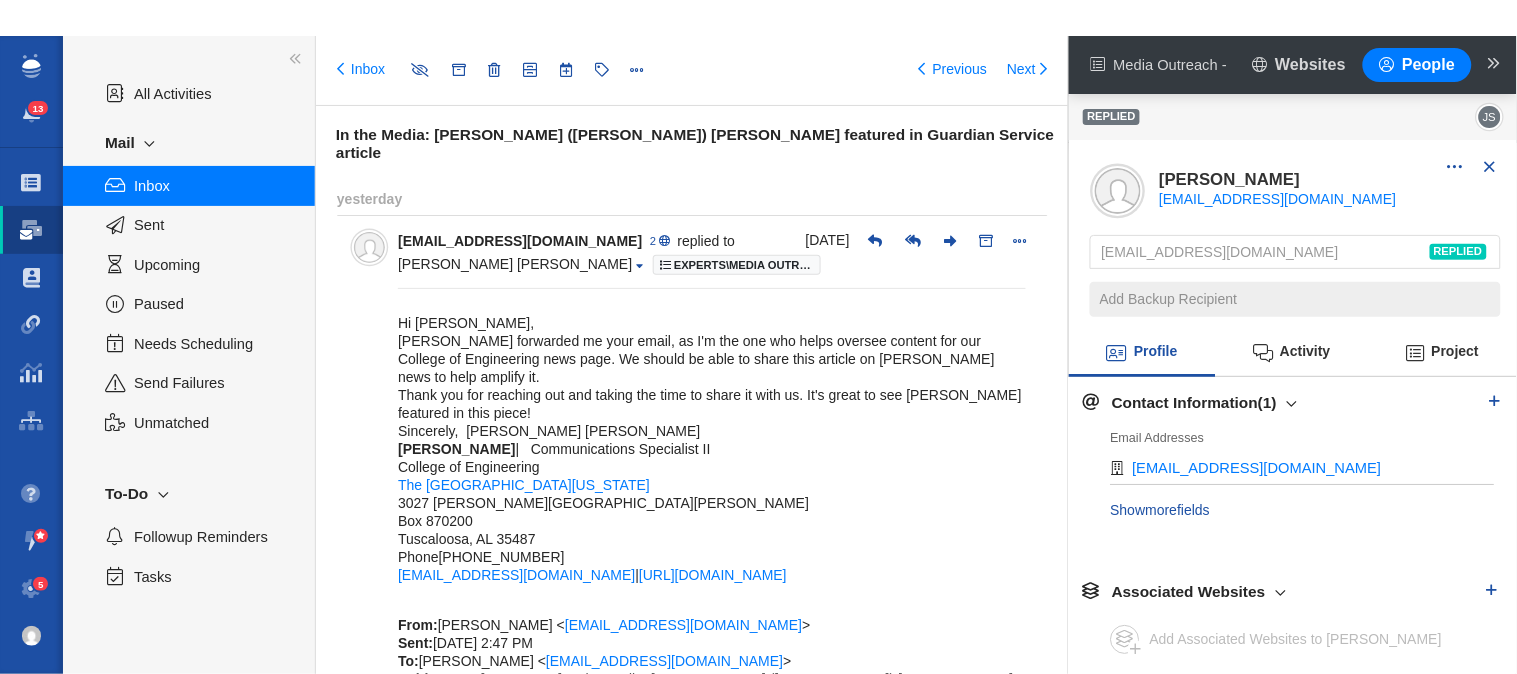 click on "[PERSON_NAME]" at bounding box center [456, 449] 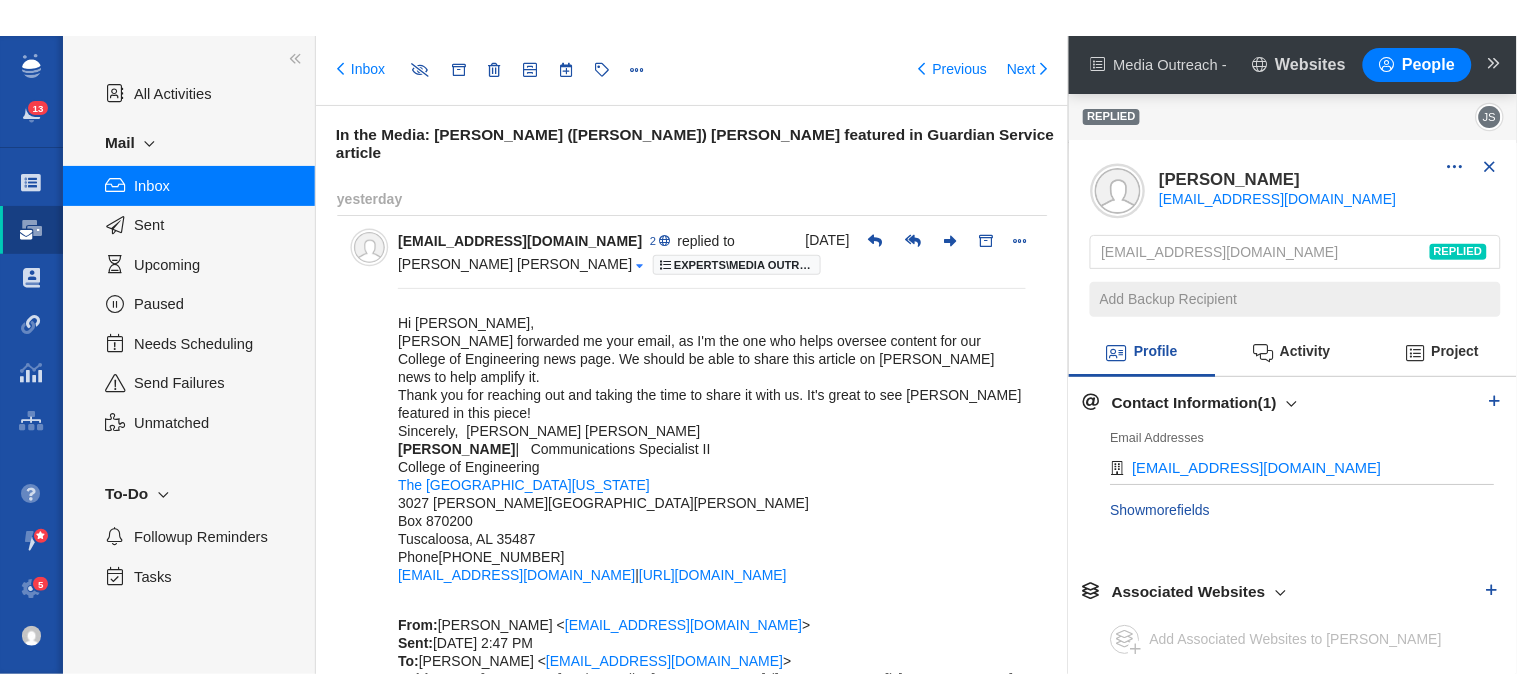 click at bounding box center (639, 265) 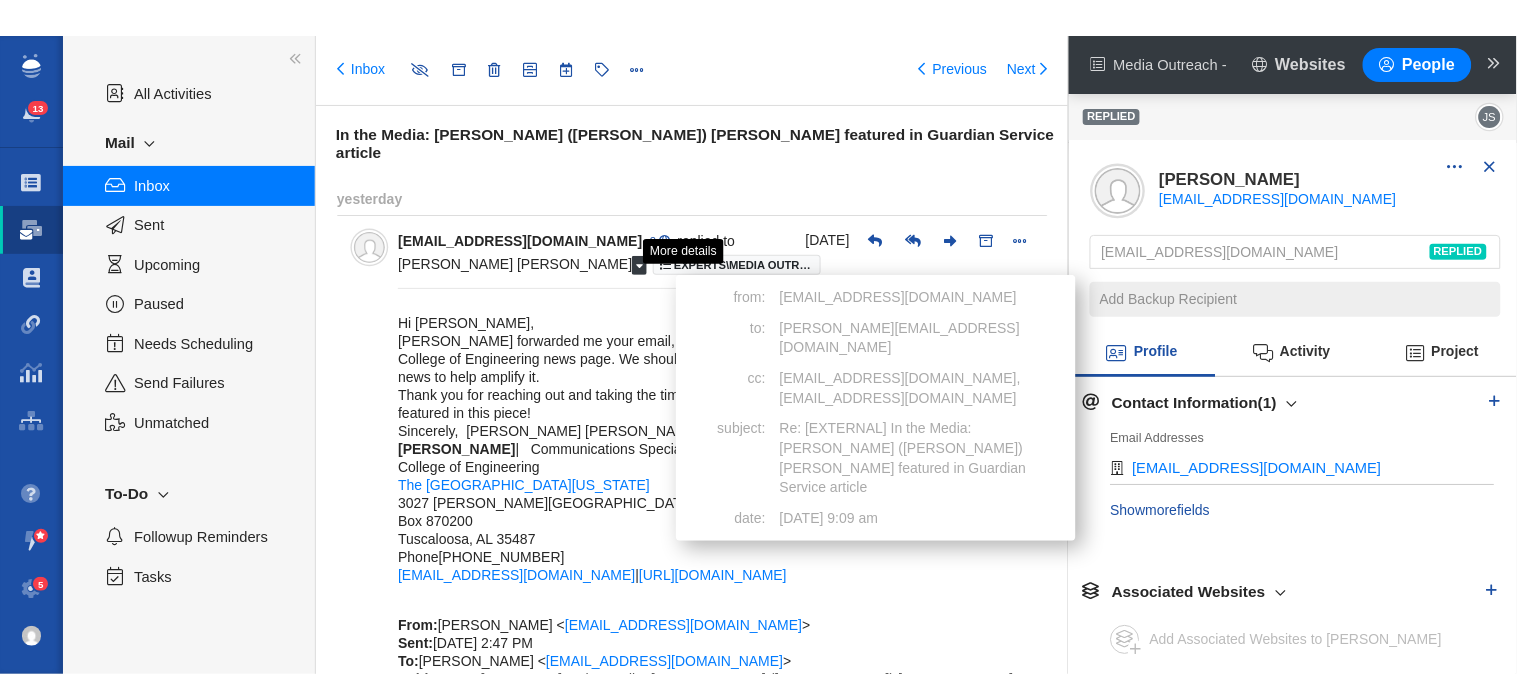 click at bounding box center [639, 265] 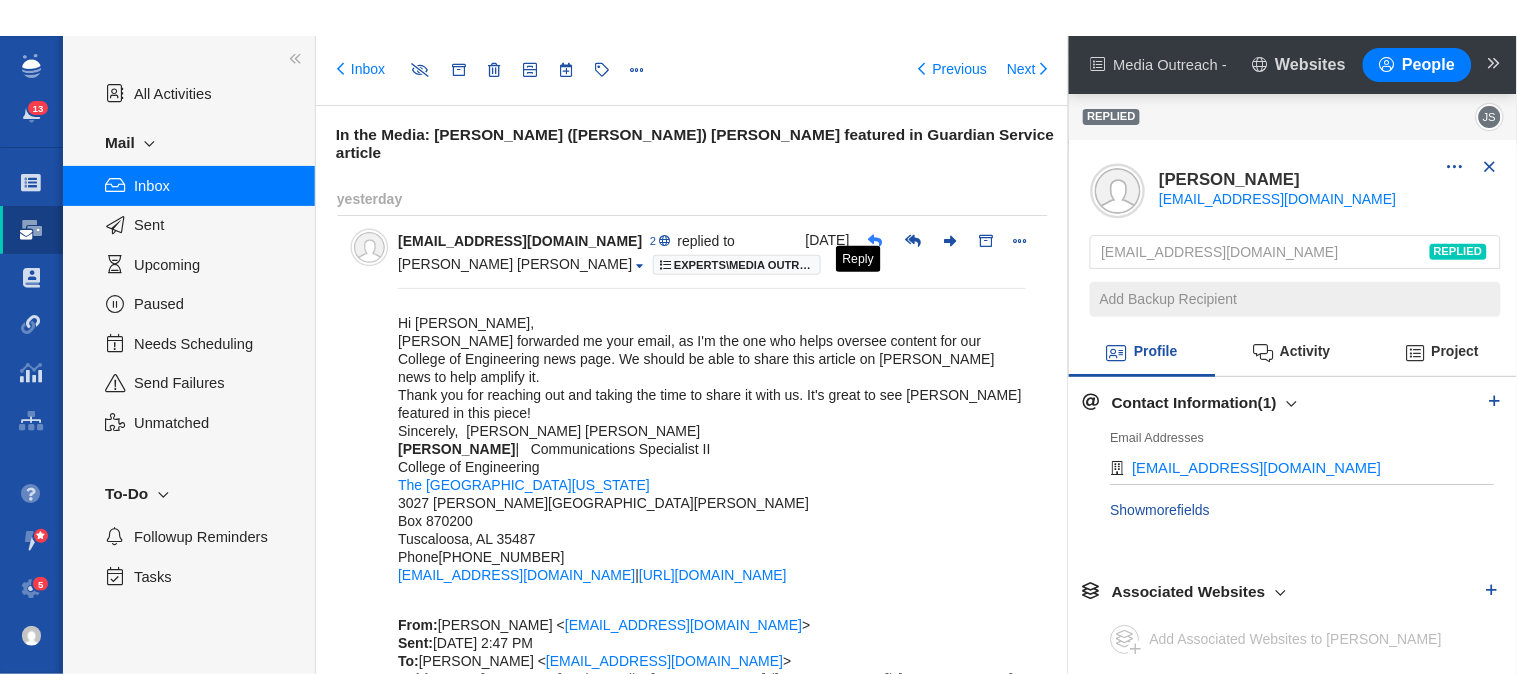 click at bounding box center [875, 241] 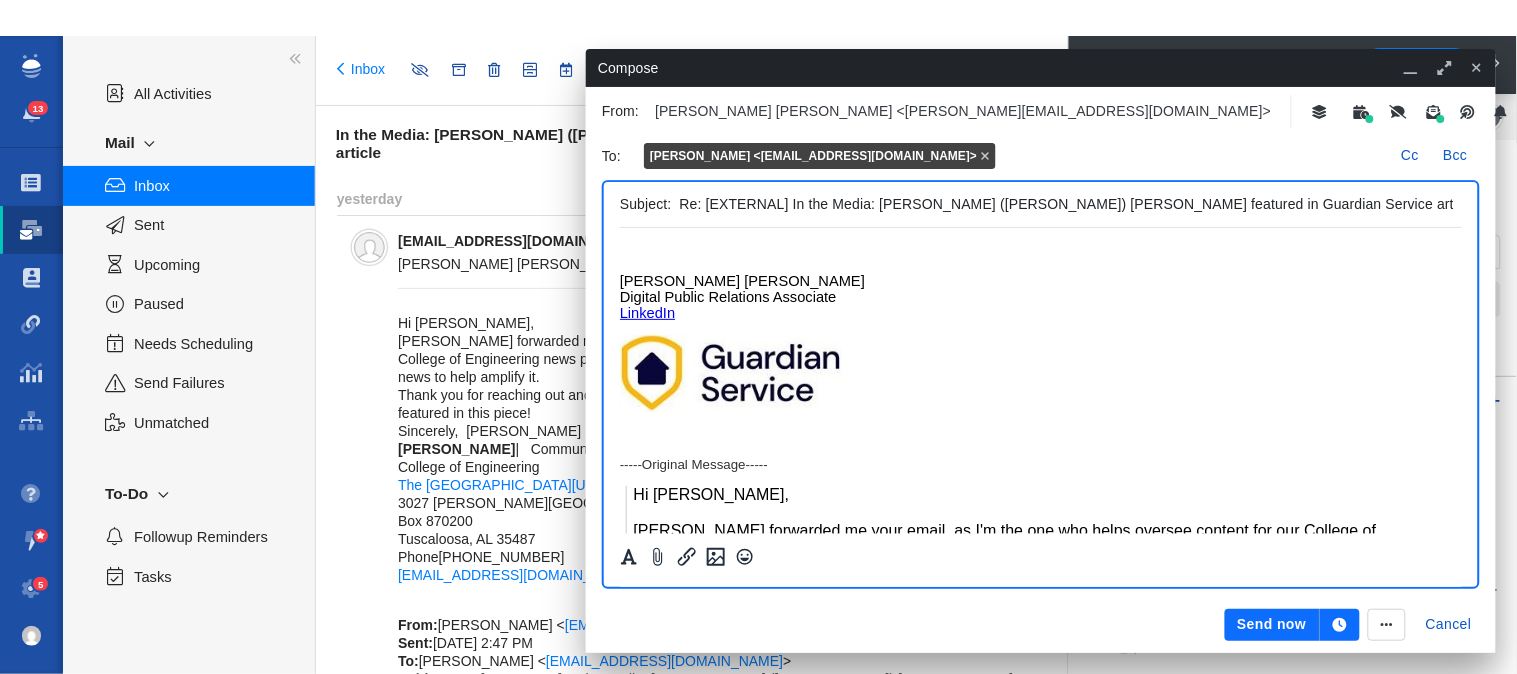 scroll, scrollTop: 0, scrollLeft: 0, axis: both 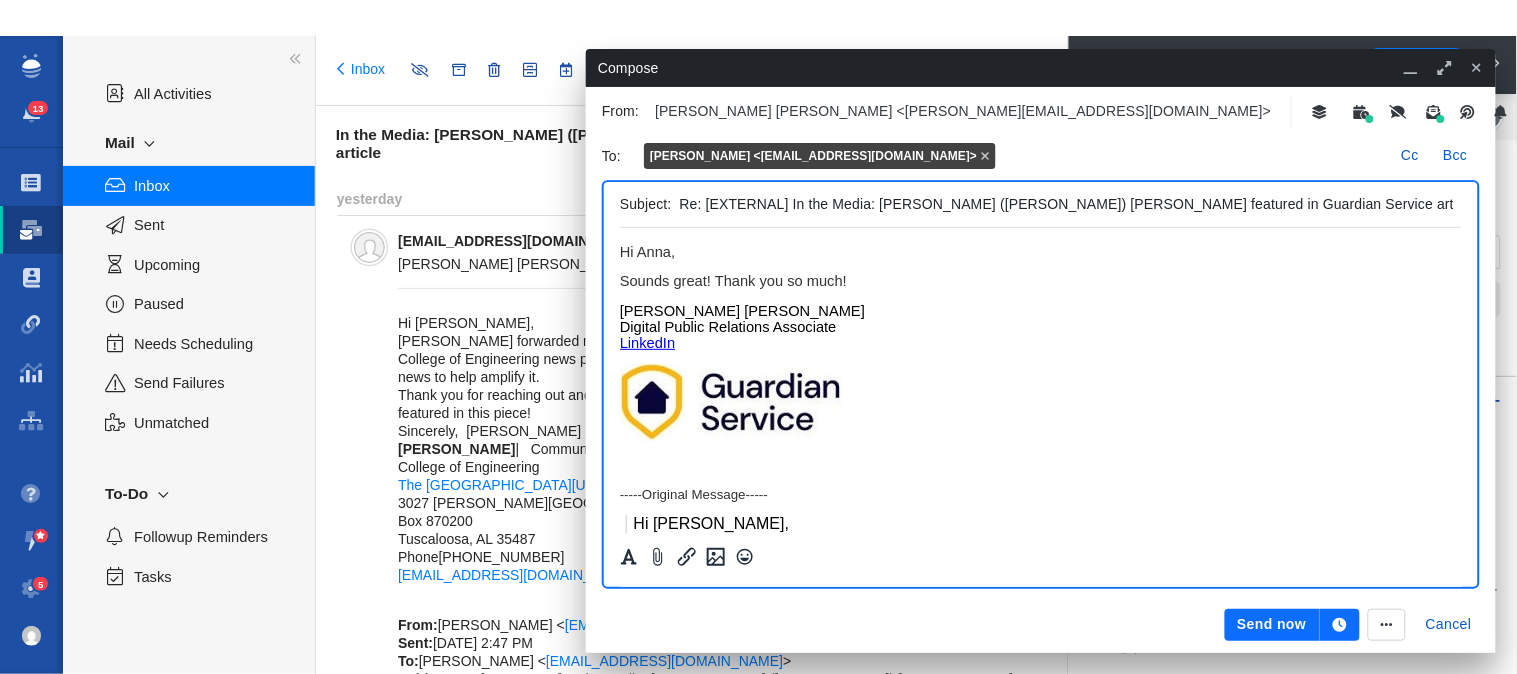 click on "Sounds great! Thank you so much!﻿" at bounding box center [732, 281] 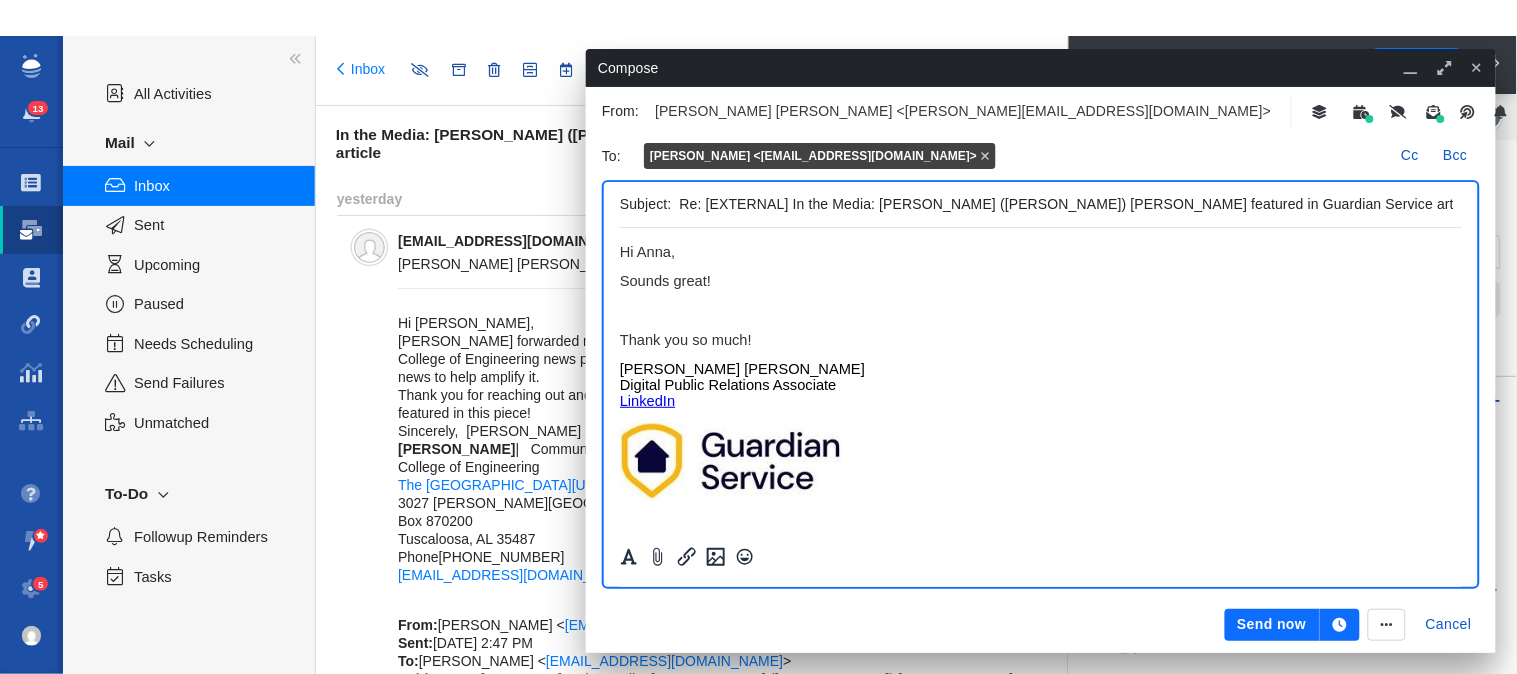 click on "Sounds great!" at bounding box center (1040, 281) 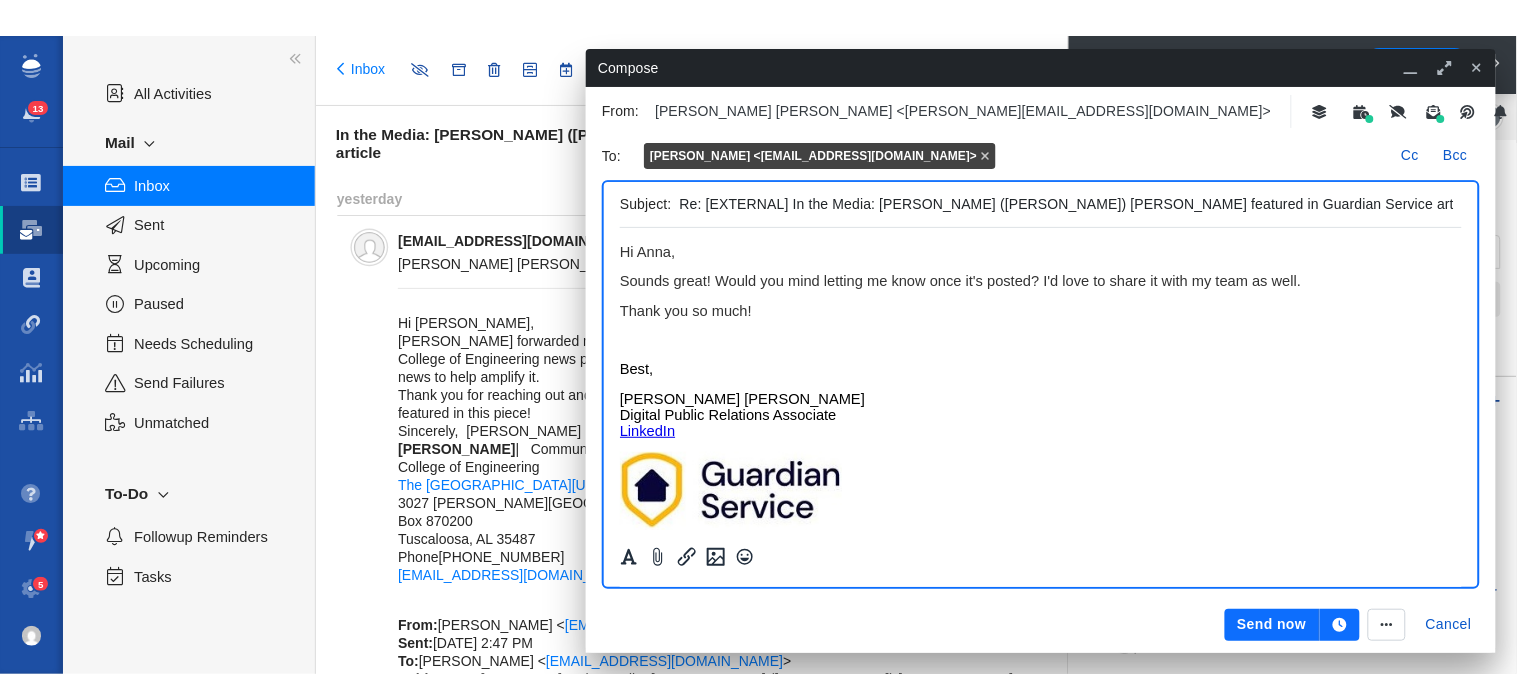 click on "Thank you so much!" at bounding box center [685, 311] 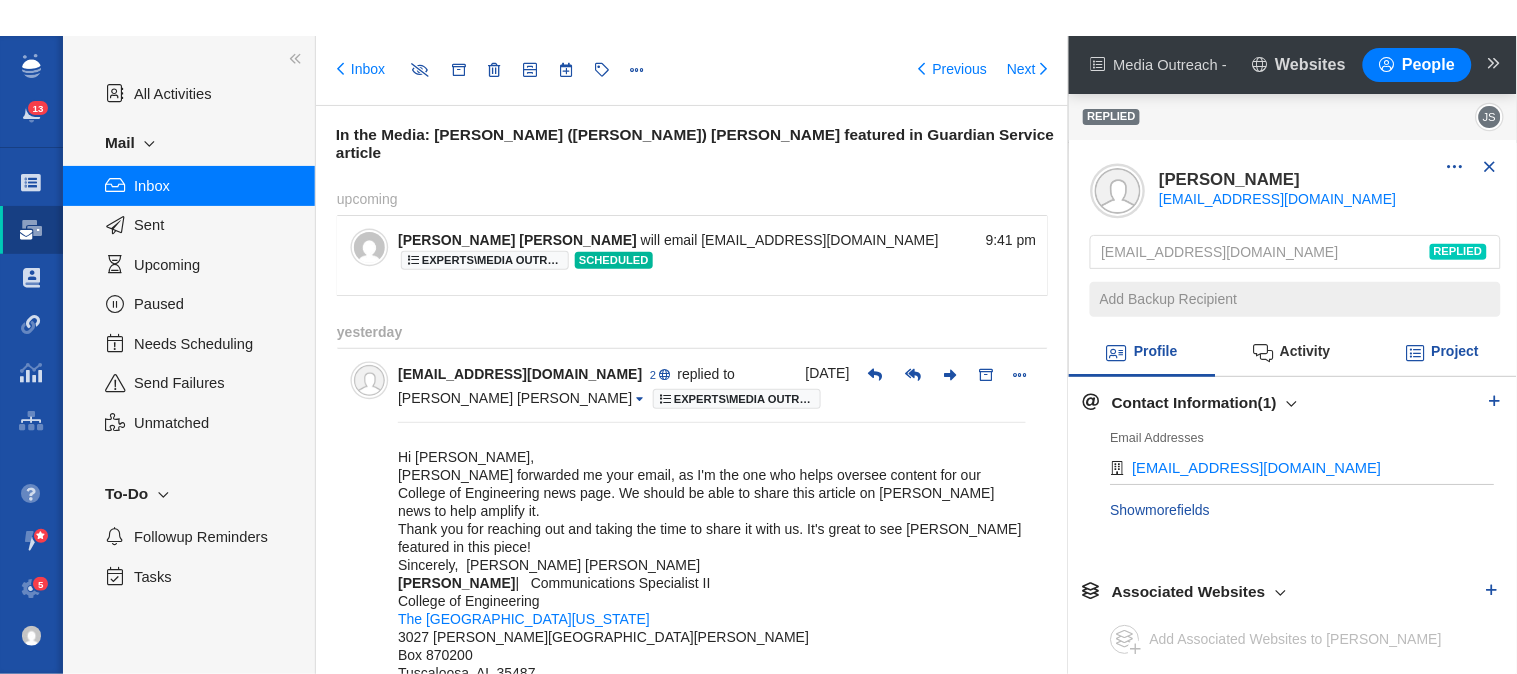 click at bounding box center [1415, 353] 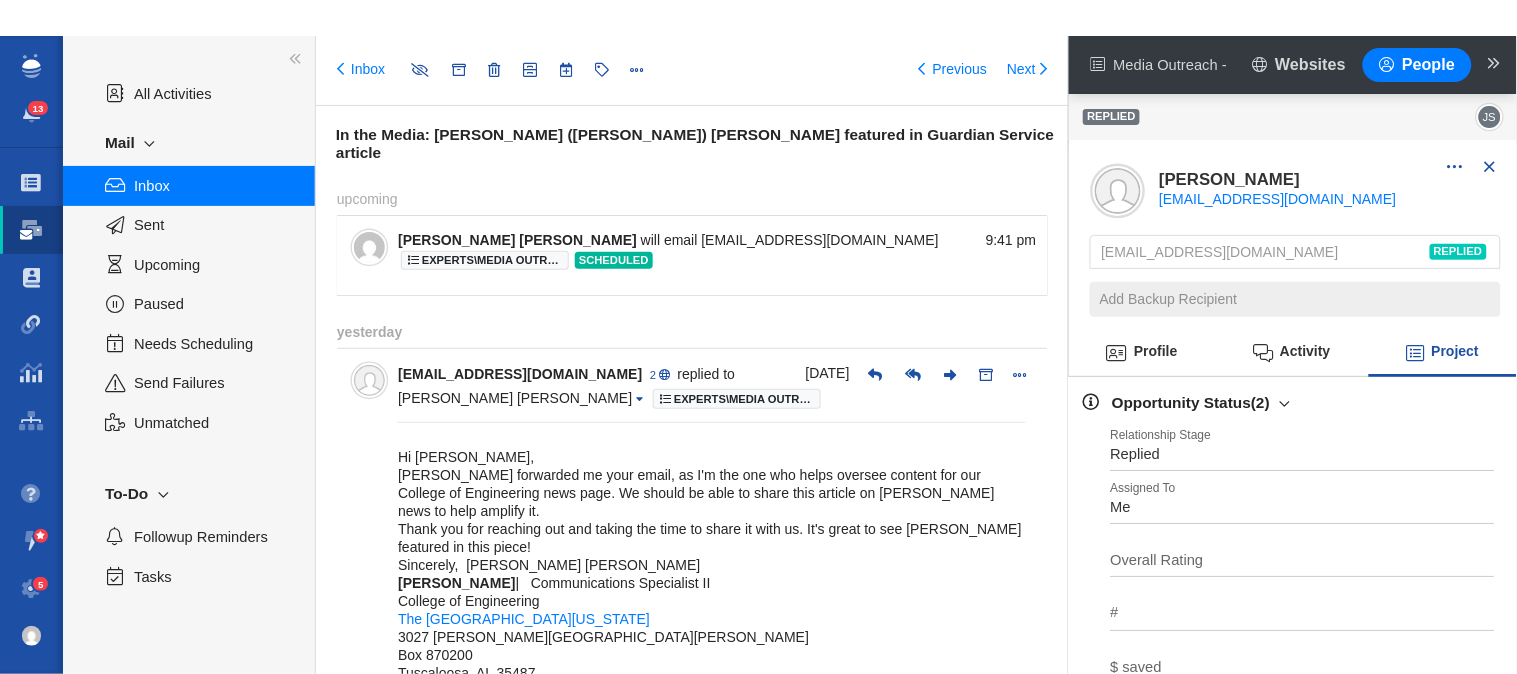 click on "Replied" at bounding box center [1303, 448] 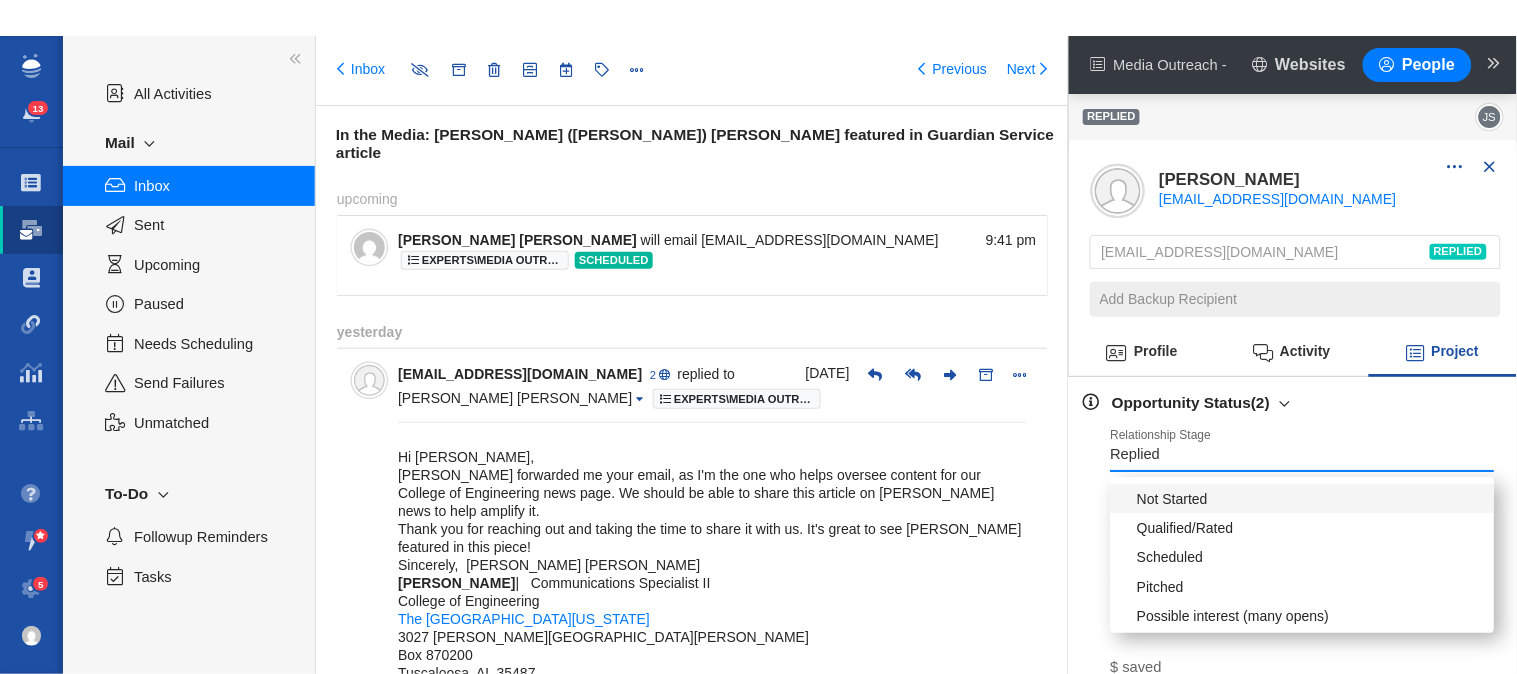 click on "Replied" at bounding box center [1303, 448] 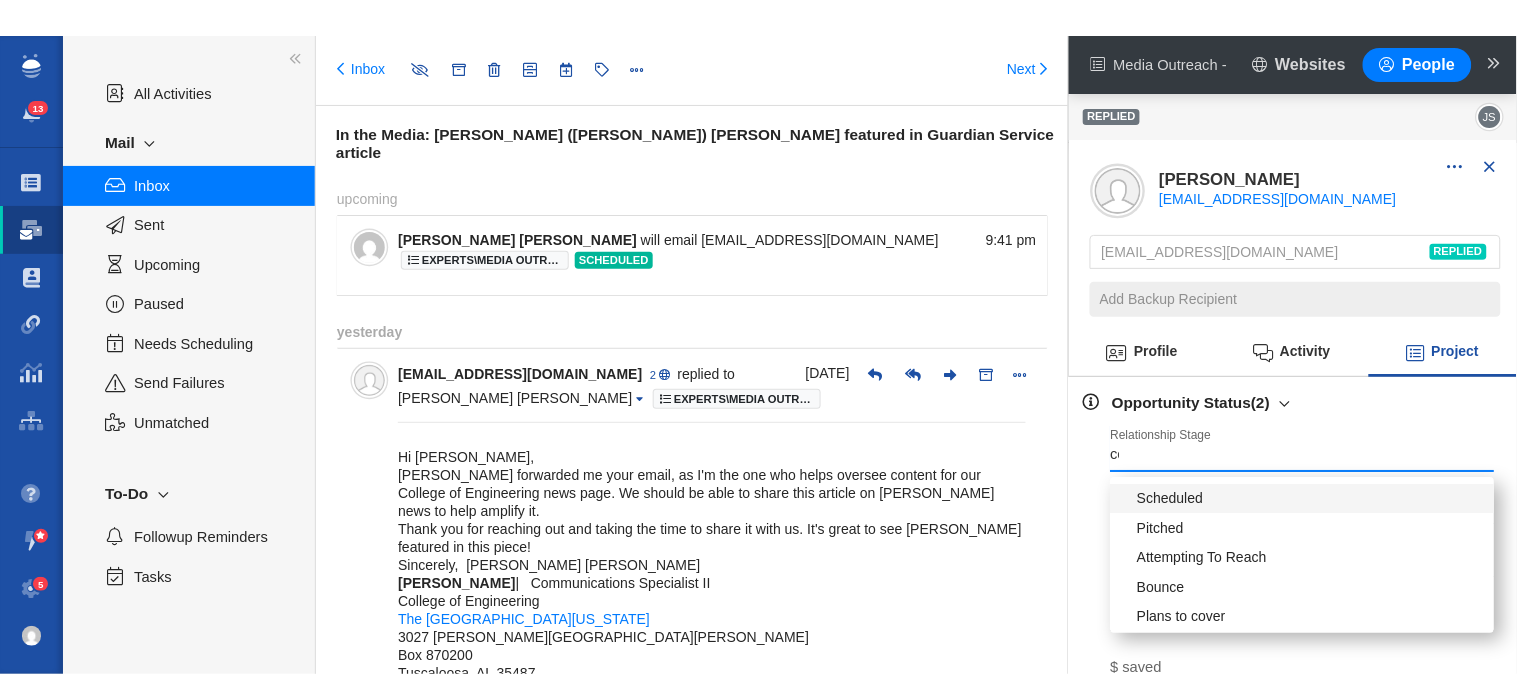 type on "con" 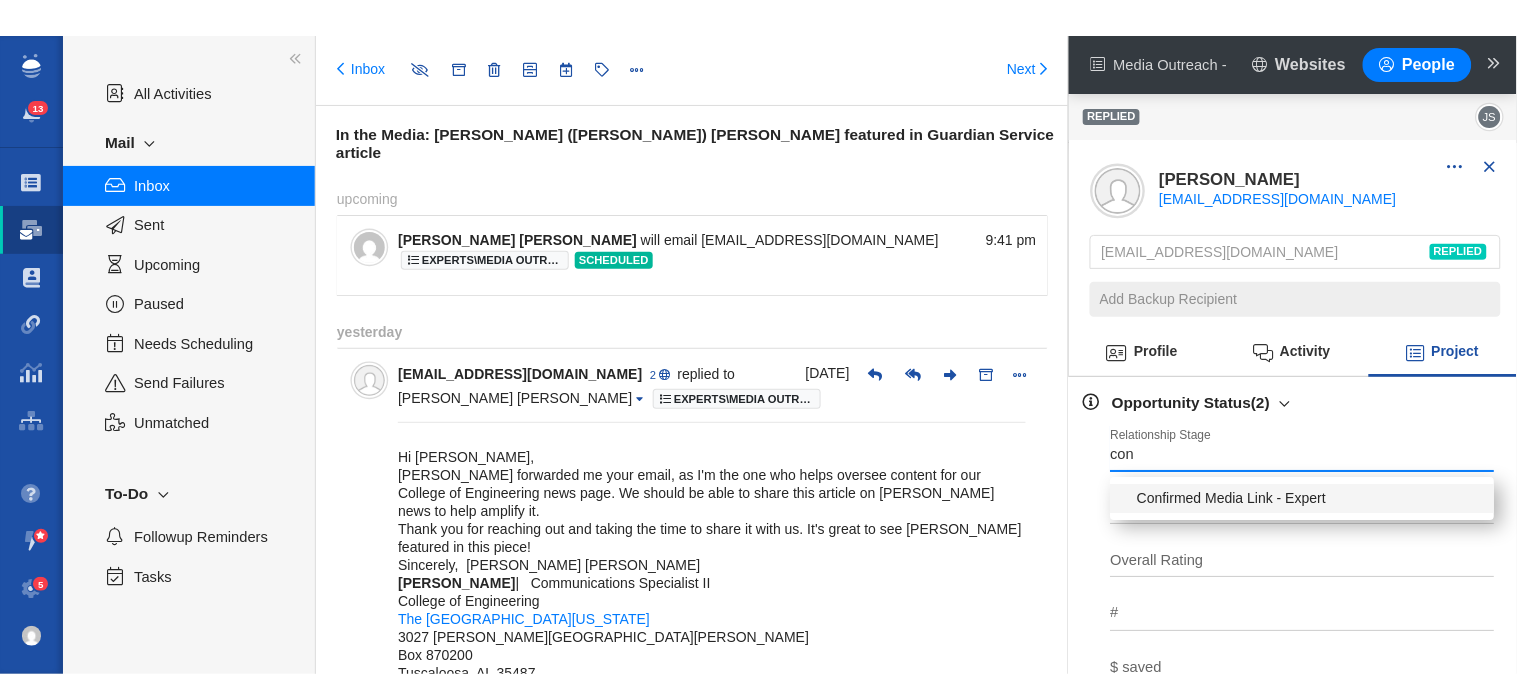 click on "Confirmed Media Link - Expert" at bounding box center (1303, 498) 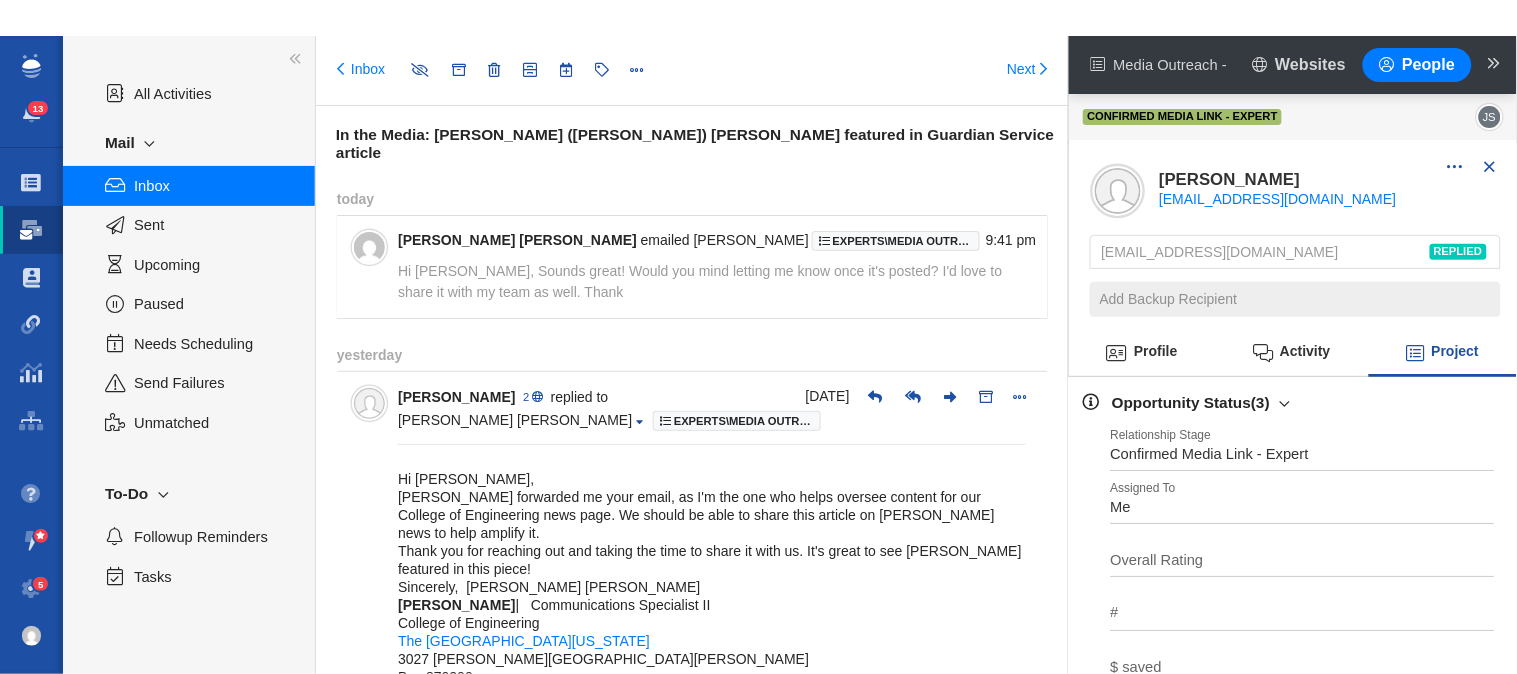 click on "Hi [PERSON_NAME],
[PERSON_NAME] forwarded me your email, as I'm the one who helps oversee content for our College of Engineering news page. We should be able to share this article on [PERSON_NAME] news to help amplify it.
Thank you for reaching out and taking the time to share it with us. It's great to see [PERSON_NAME] featured in this piece!
Sincerely,    [PERSON_NAME] [PERSON_NAME]
[PERSON_NAME]    |   Communications Specialist II
College of Engineering   The [GEOGRAPHIC_DATA][US_STATE]  3027 [PERSON_NAME] [PERSON_NAME]  Box 870200  [GEOGRAPHIC_DATA]  Phone  [PHONE_NUMBER]   [EMAIL_ADDRESS][DOMAIN_NAME]  |  [URL][DOMAIN_NAME]
From:  [PERSON_NAME] < [EMAIL_ADDRESS][DOMAIN_NAME] >
Sent:  [DATE] 2:47 PM
To:  [PERSON_NAME] < [EMAIL_ADDRESS][DOMAIN_NAME] >
Subject:  RE: [EXTERNAL] In the Media: [PERSON_NAME] ([PERSON_NAME]) [PERSON_NAME] featured in Guardian Service article
[PERSON_NAME]  | Communications Specialist I
[GEOGRAPHIC_DATA]   The [GEOGRAPHIC_DATA][US_STATE]  Box 870200" at bounding box center [712, 903] 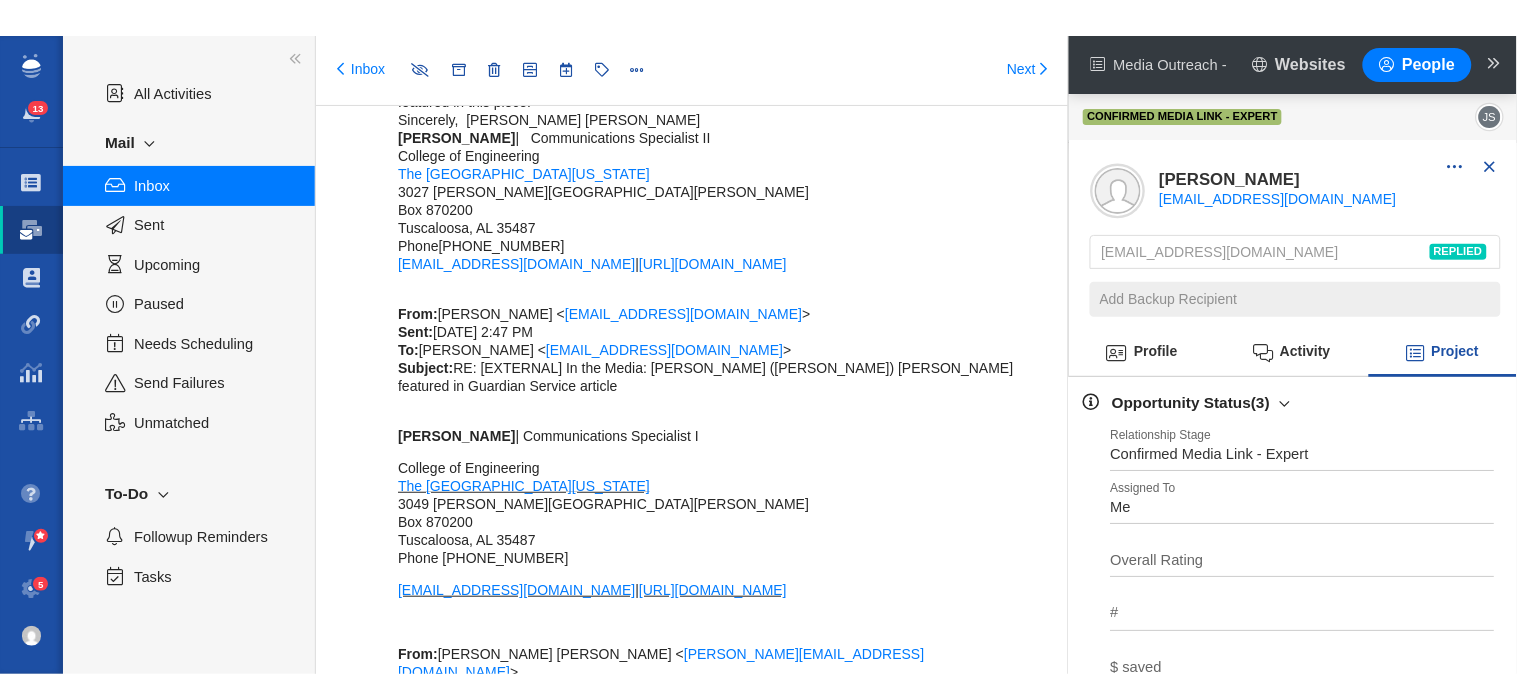 scroll, scrollTop: 497, scrollLeft: 0, axis: vertical 